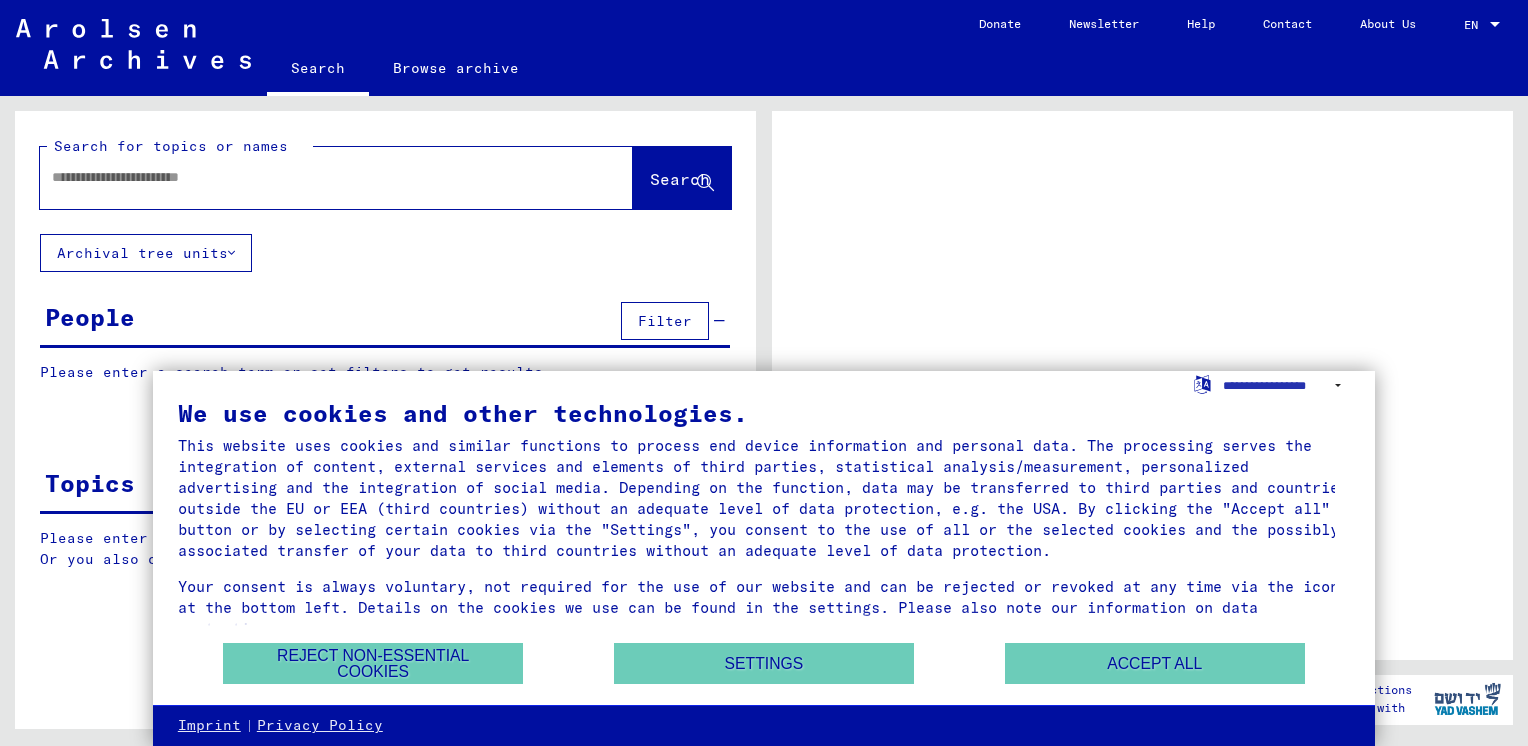 scroll, scrollTop: 0, scrollLeft: 0, axis: both 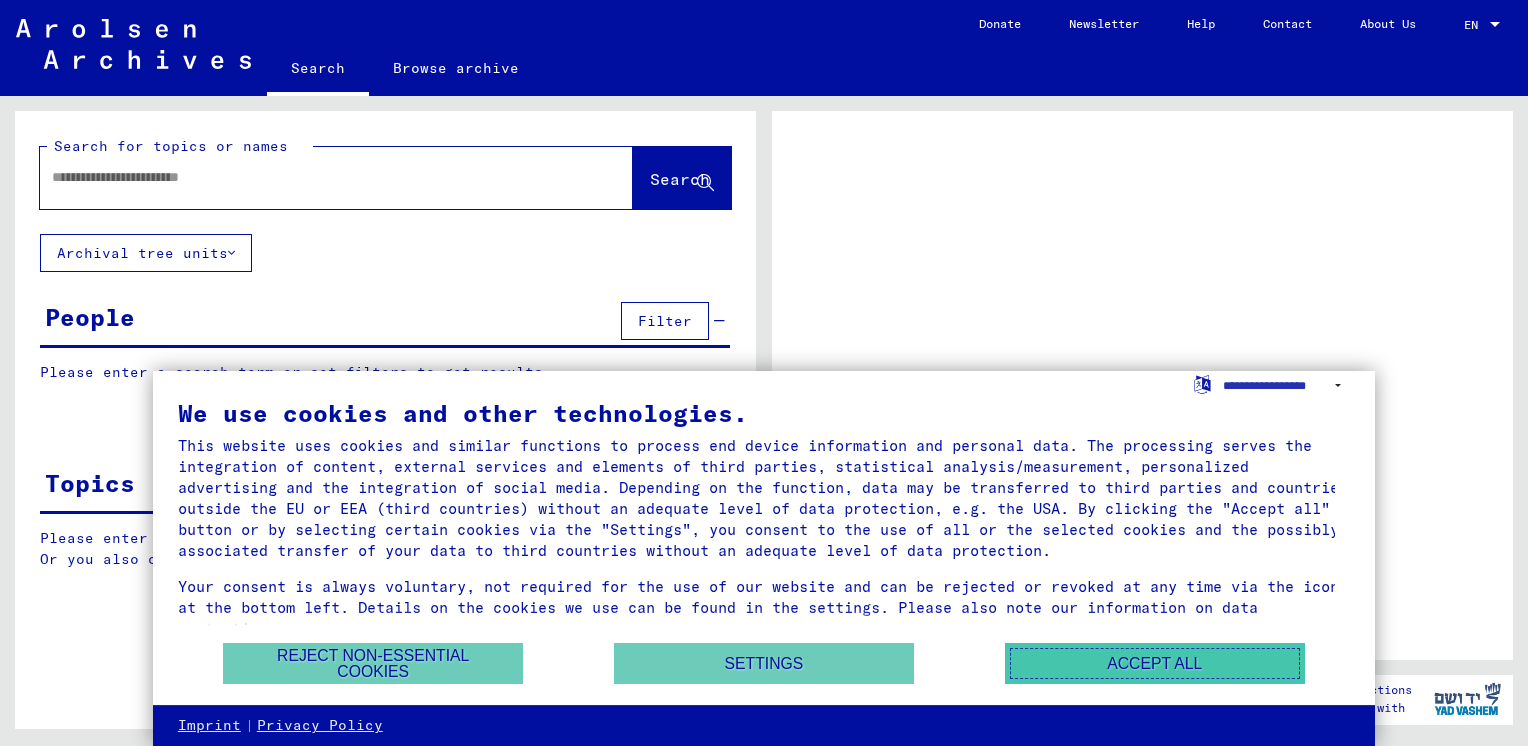 click on "Accept all" at bounding box center (1155, 663) 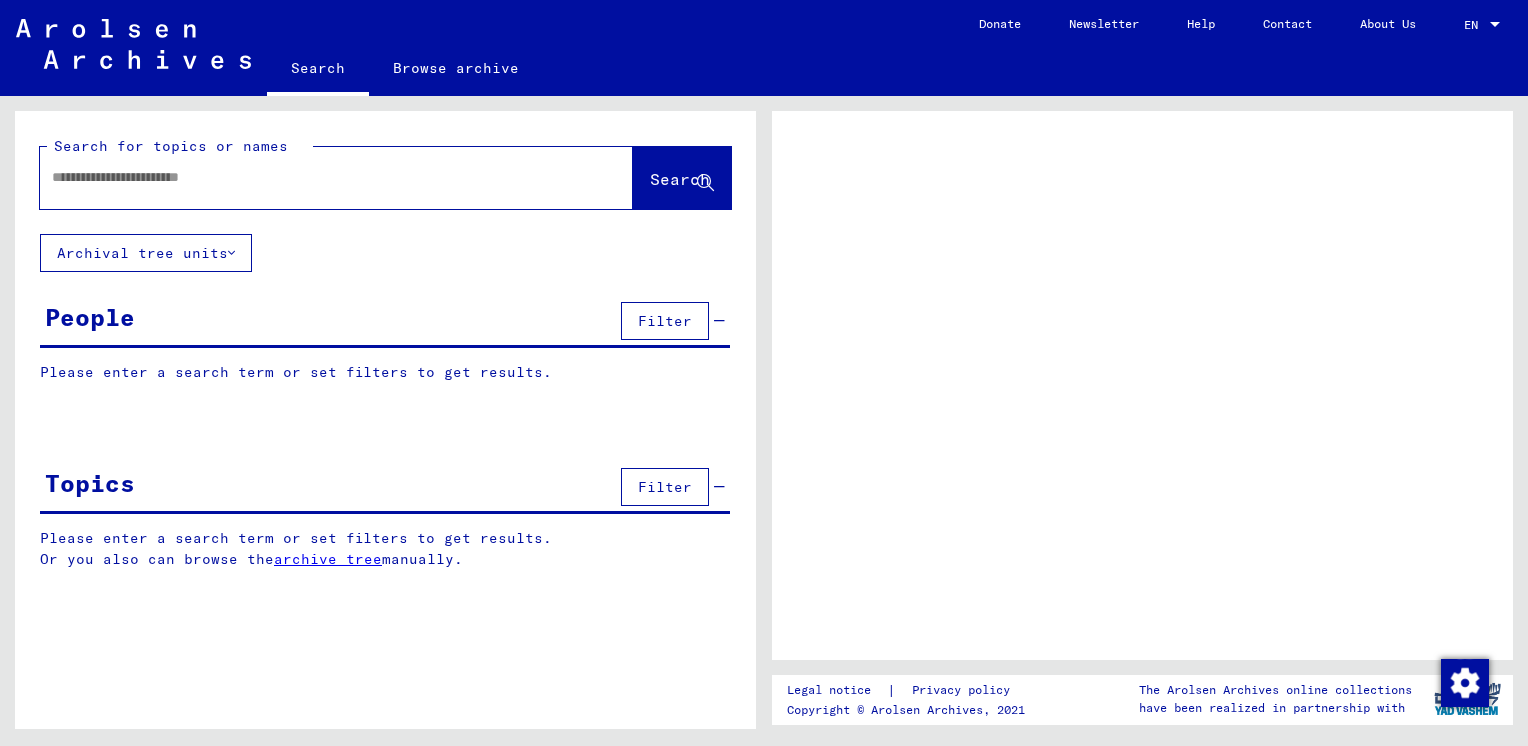 click at bounding box center [318, 177] 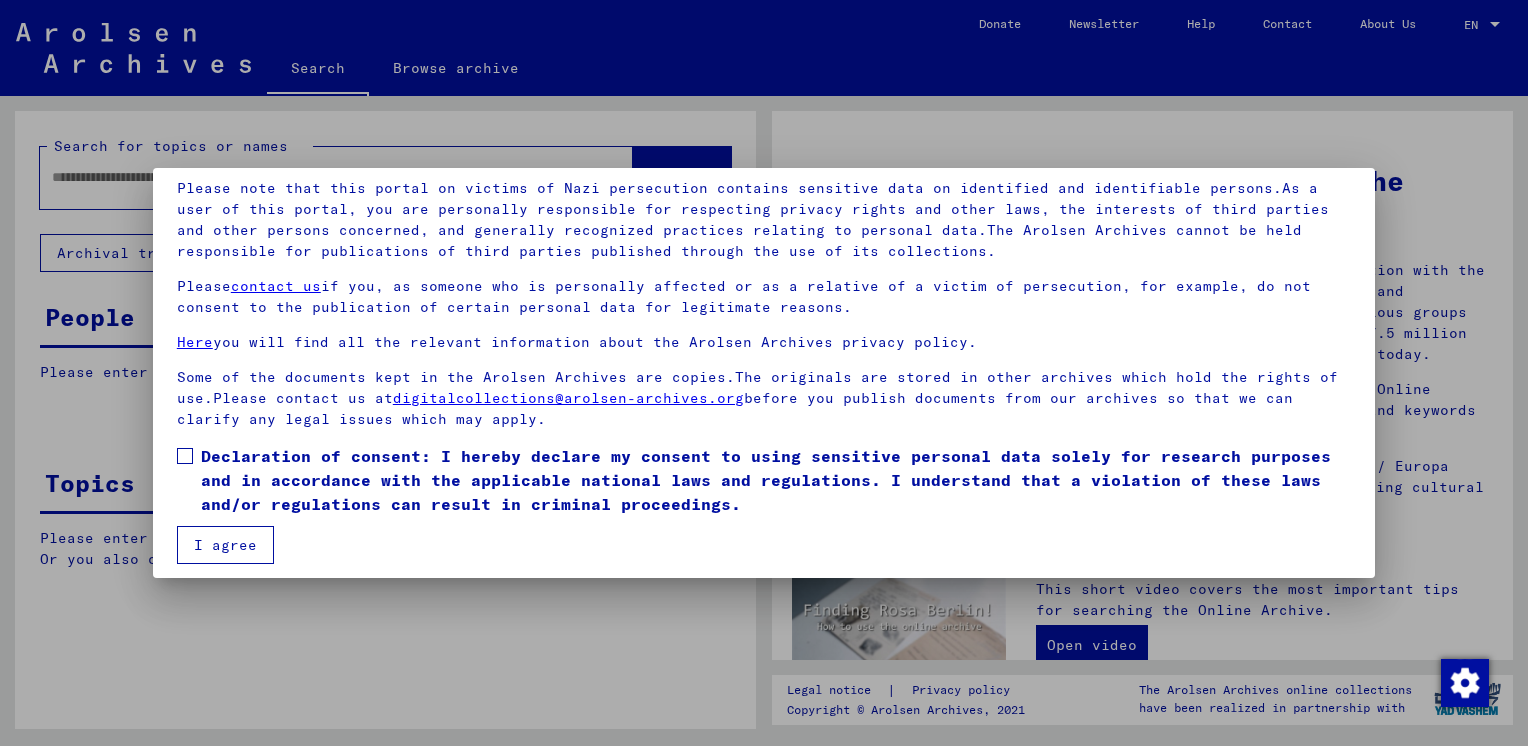 scroll, scrollTop: 144, scrollLeft: 0, axis: vertical 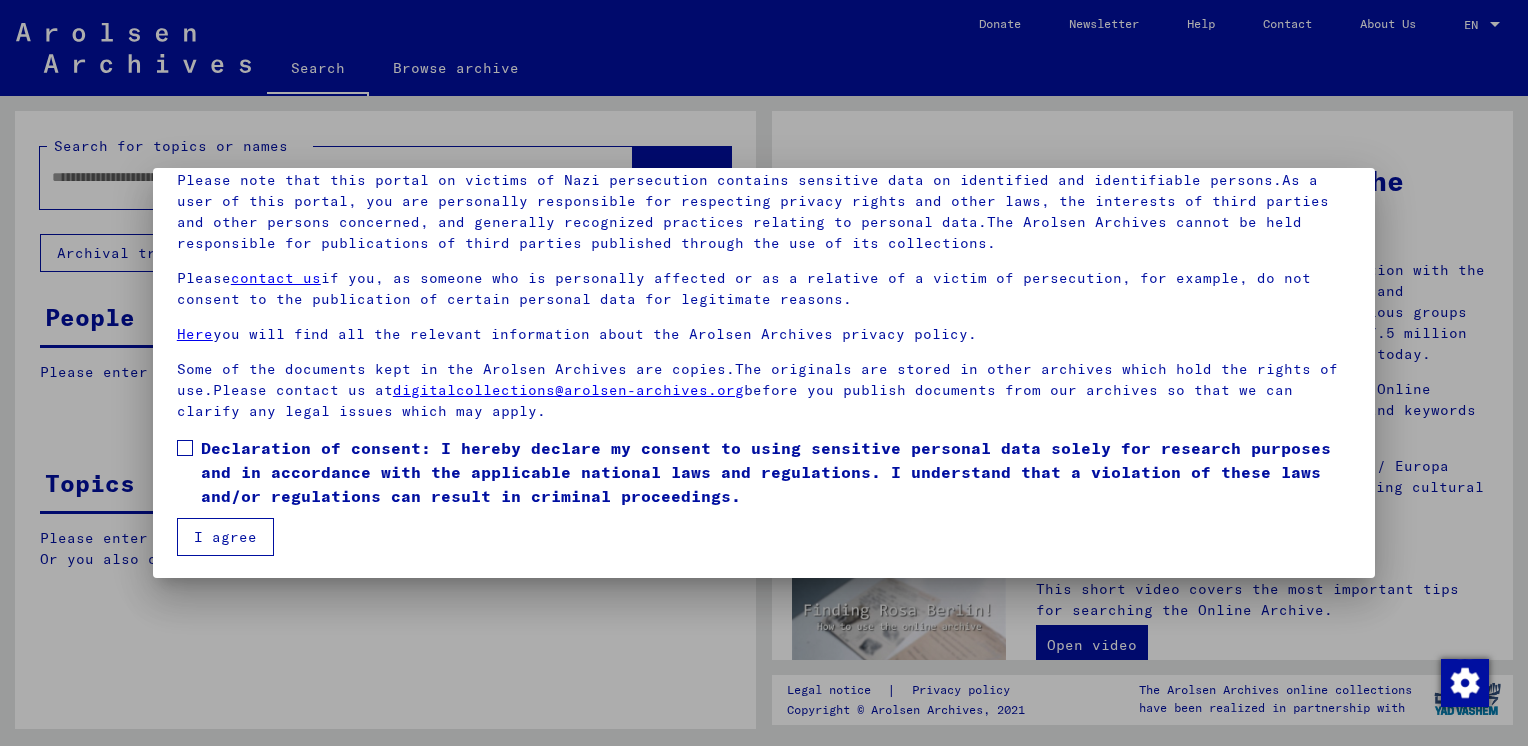 click at bounding box center (185, 448) 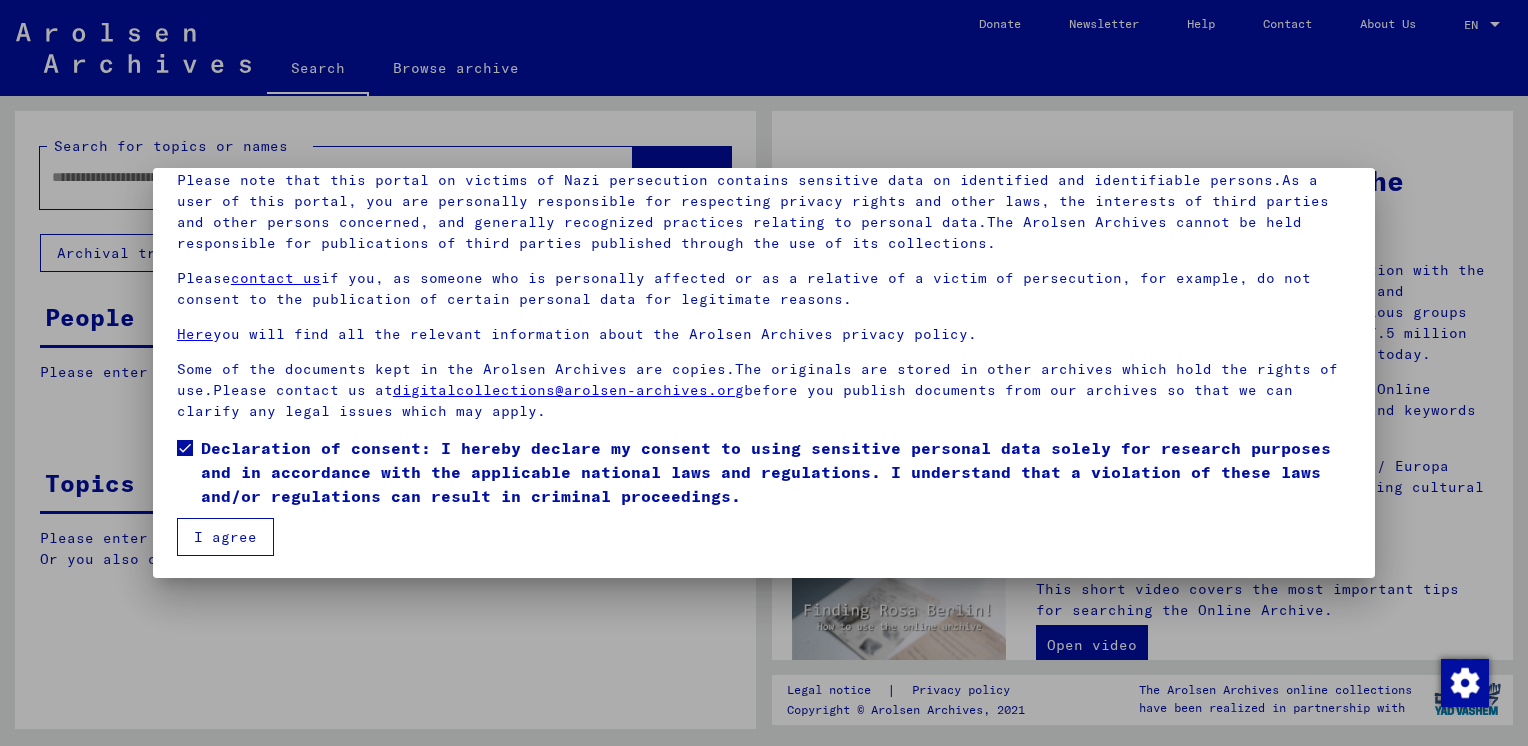 click on "I agree" at bounding box center [225, 537] 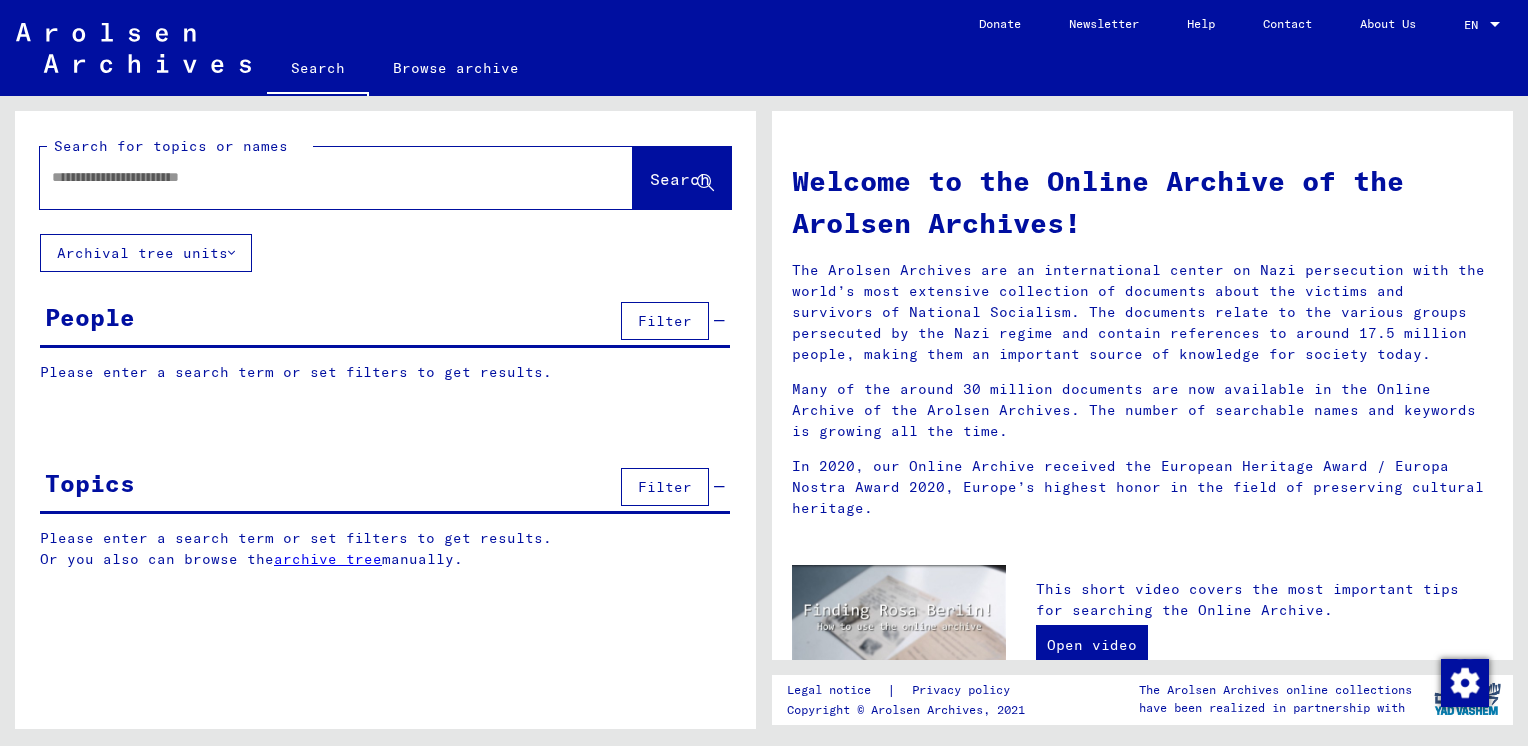 click at bounding box center [312, 177] 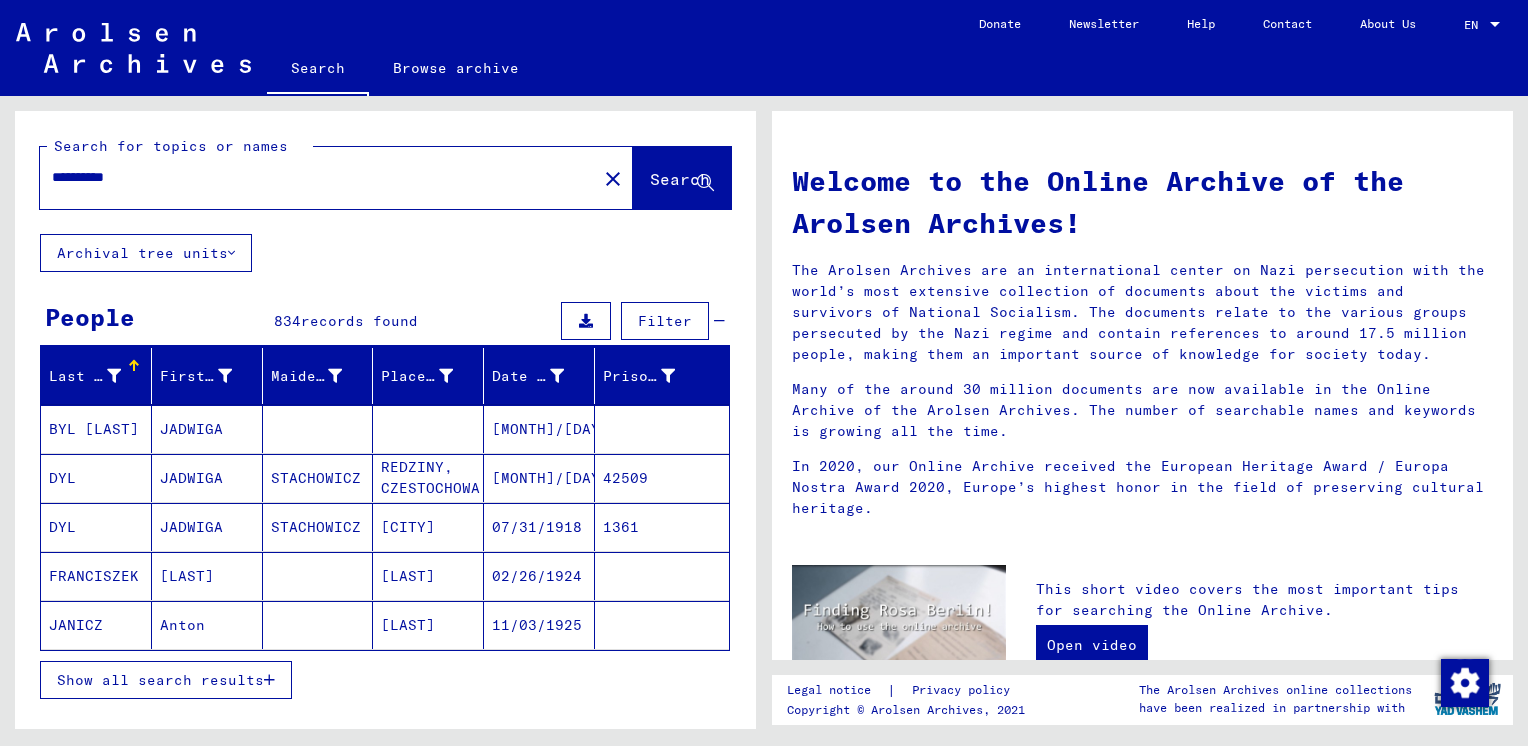 click on "**********" at bounding box center (312, 177) 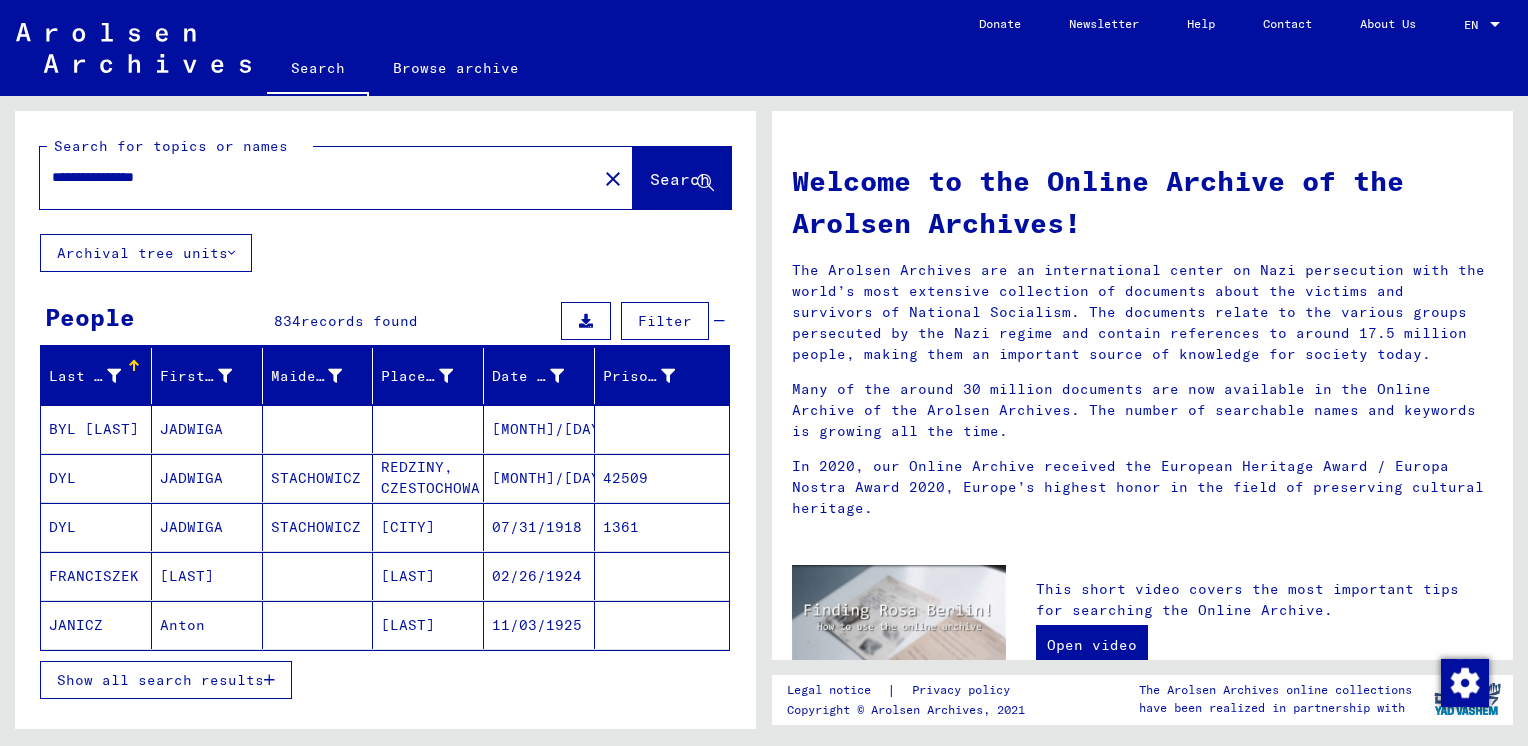 type on "**********" 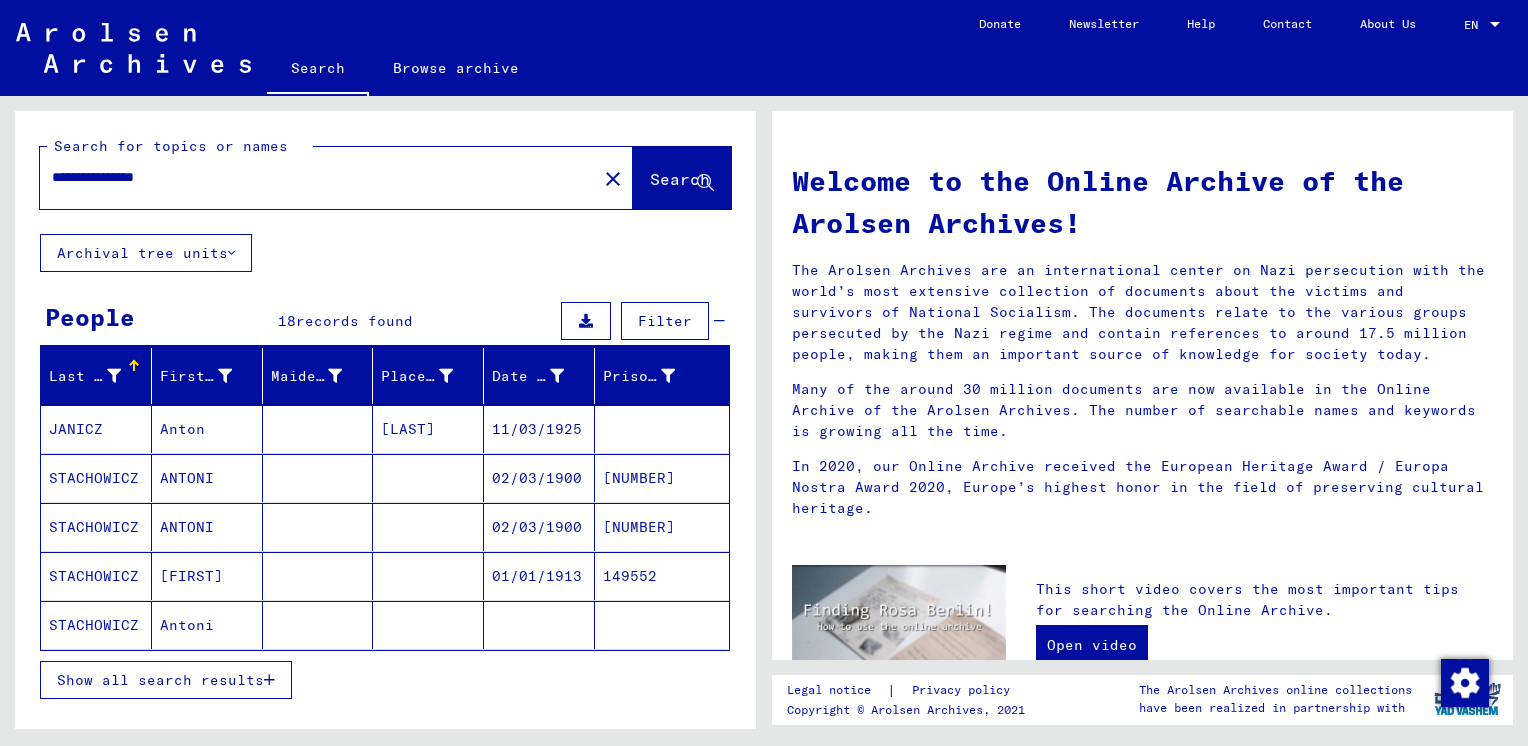 click at bounding box center (269, 680) 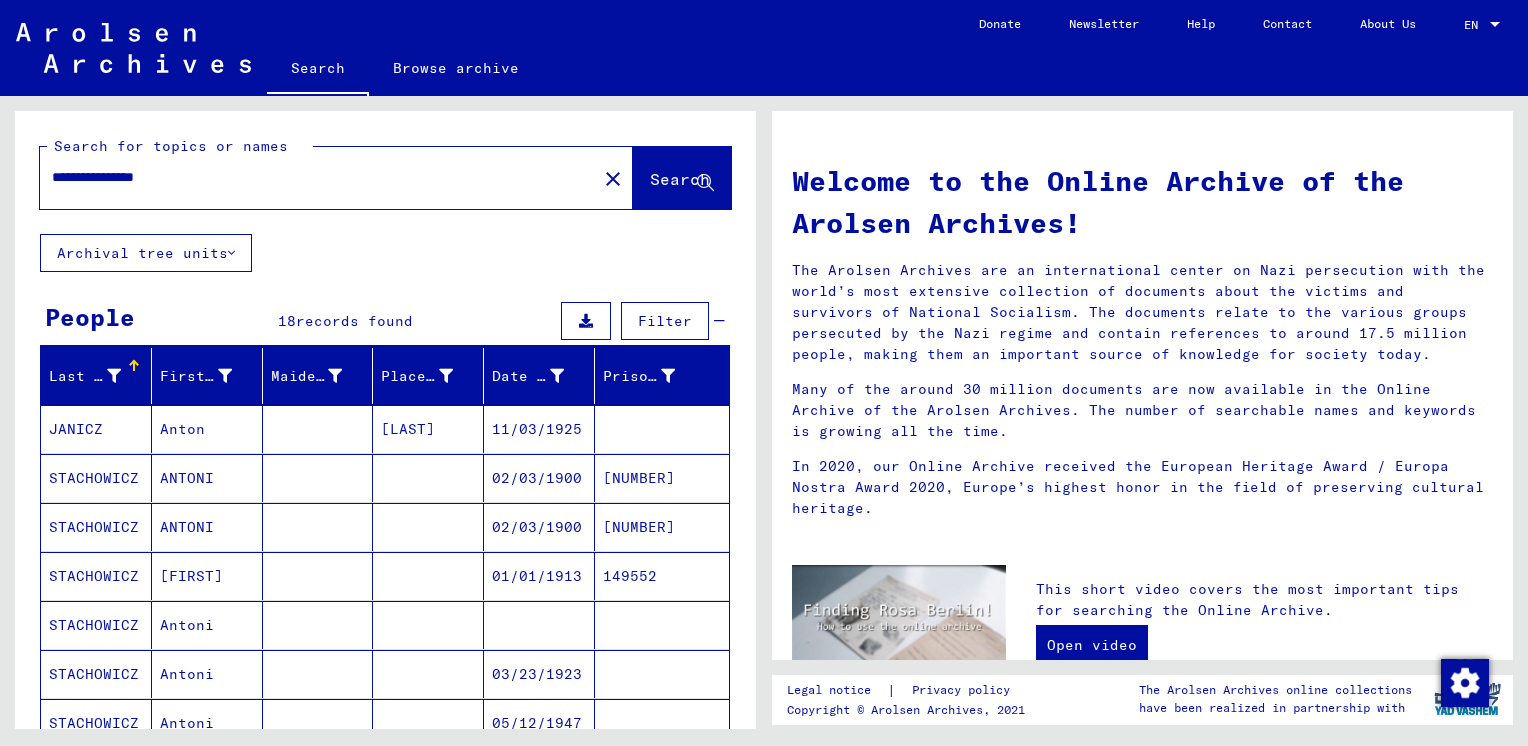 click on "STACHOWICZ" at bounding box center [96, 527] 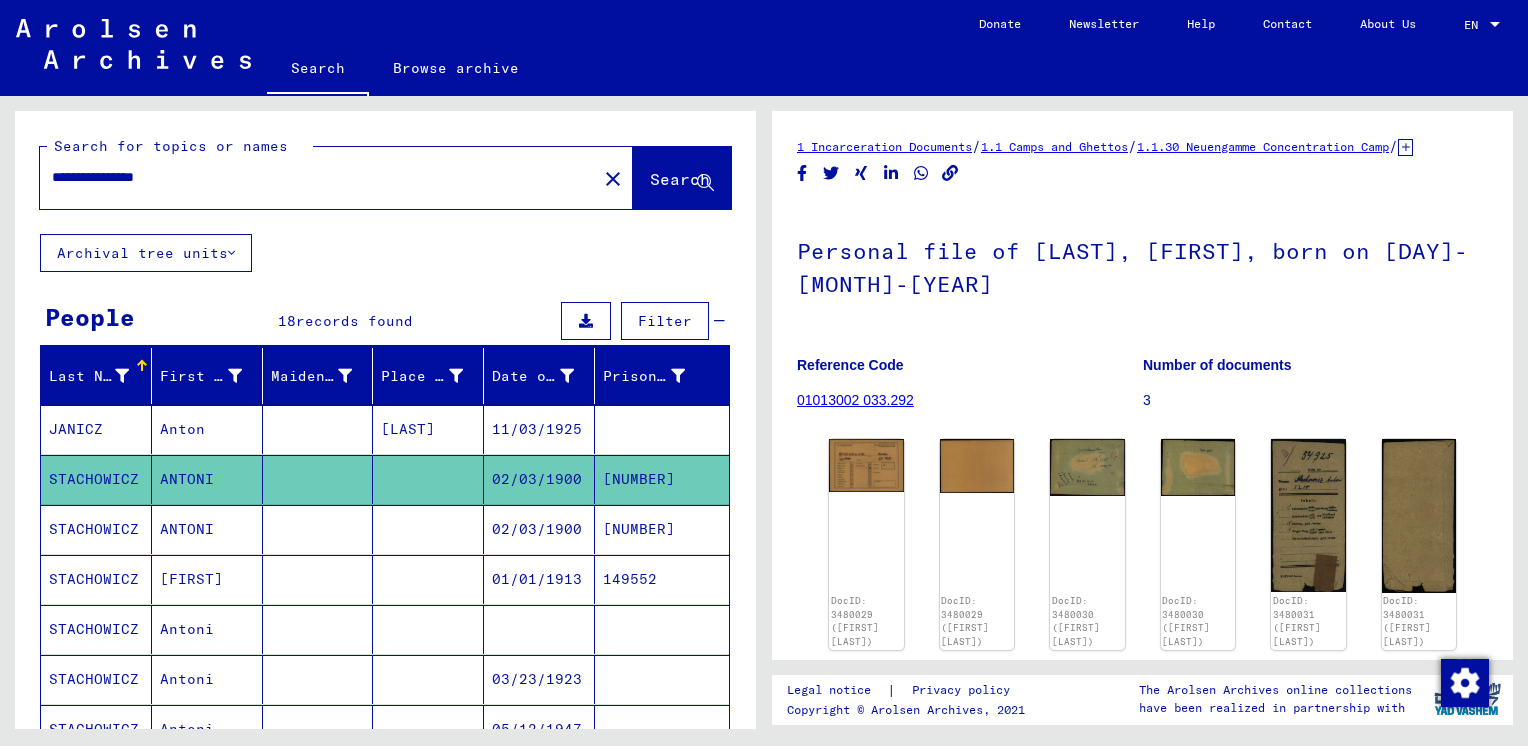 scroll, scrollTop: 0, scrollLeft: 0, axis: both 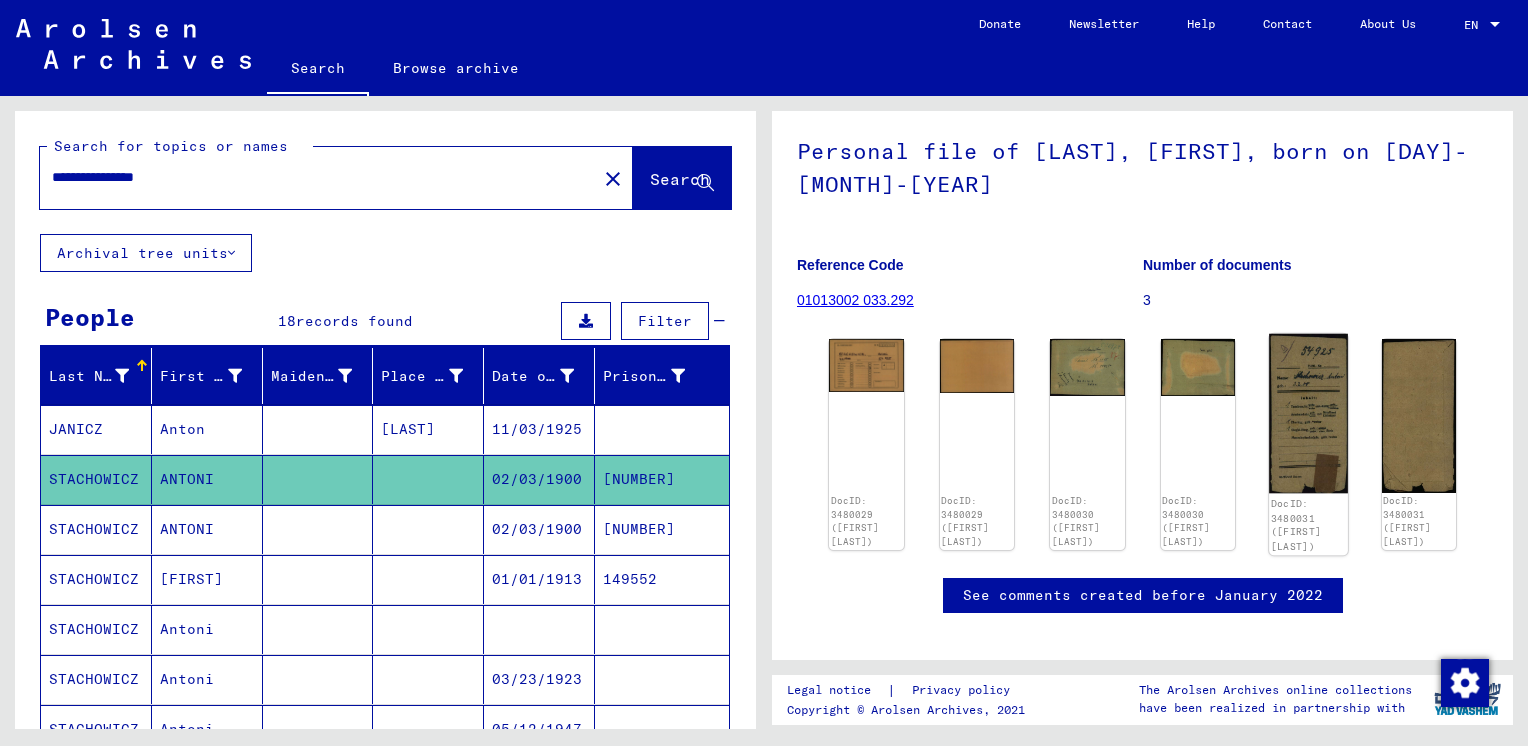 click 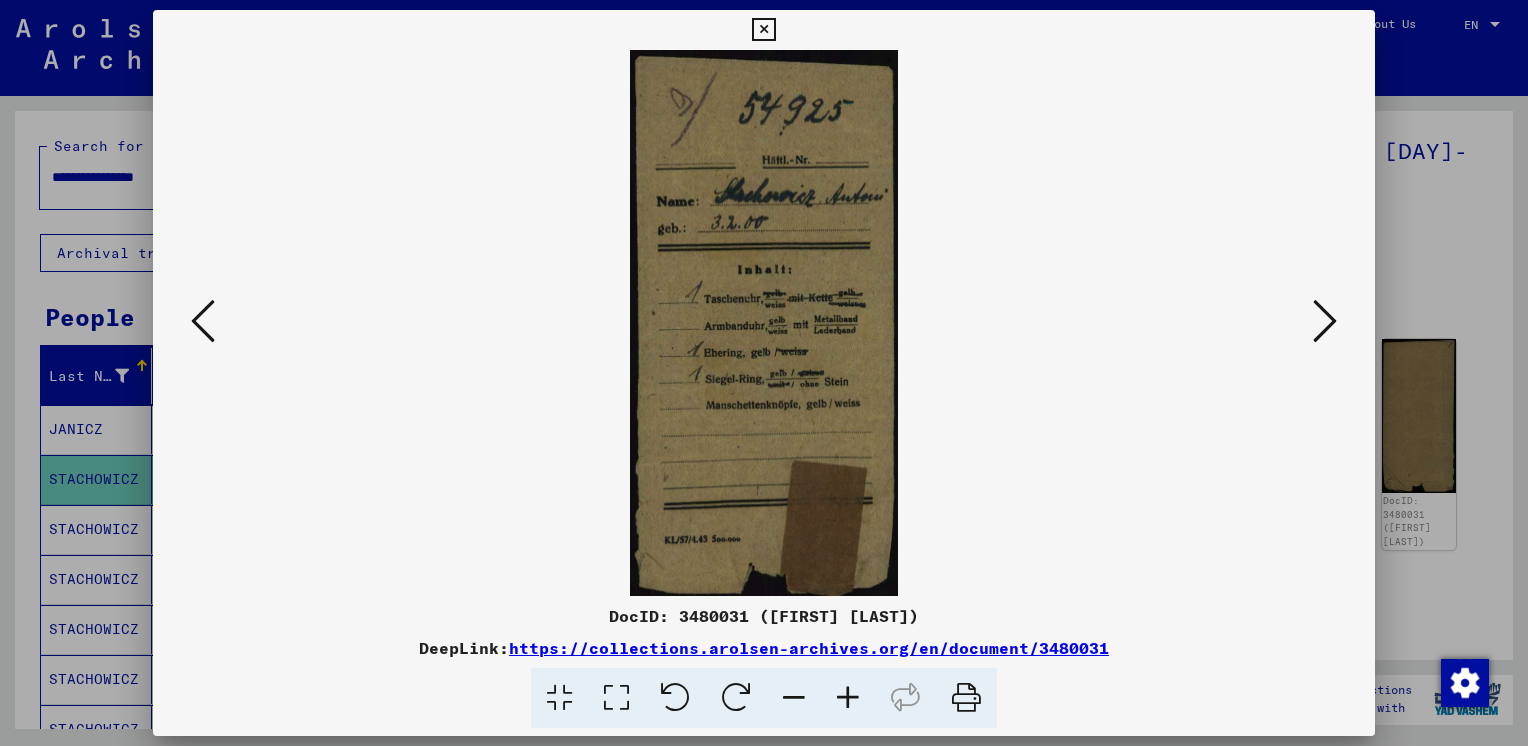 click at bounding box center (763, 30) 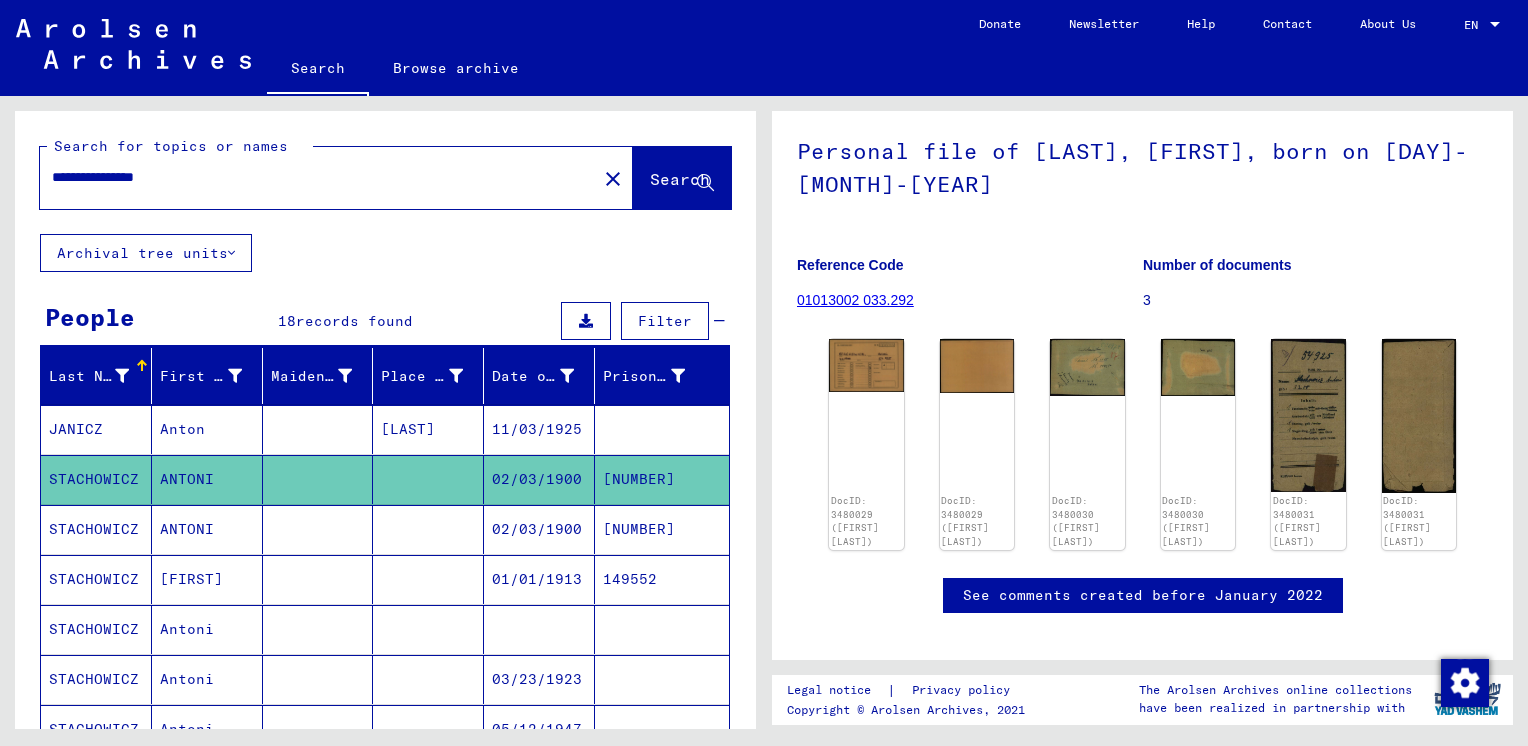 click on "STACHOWICZ" at bounding box center (96, 579) 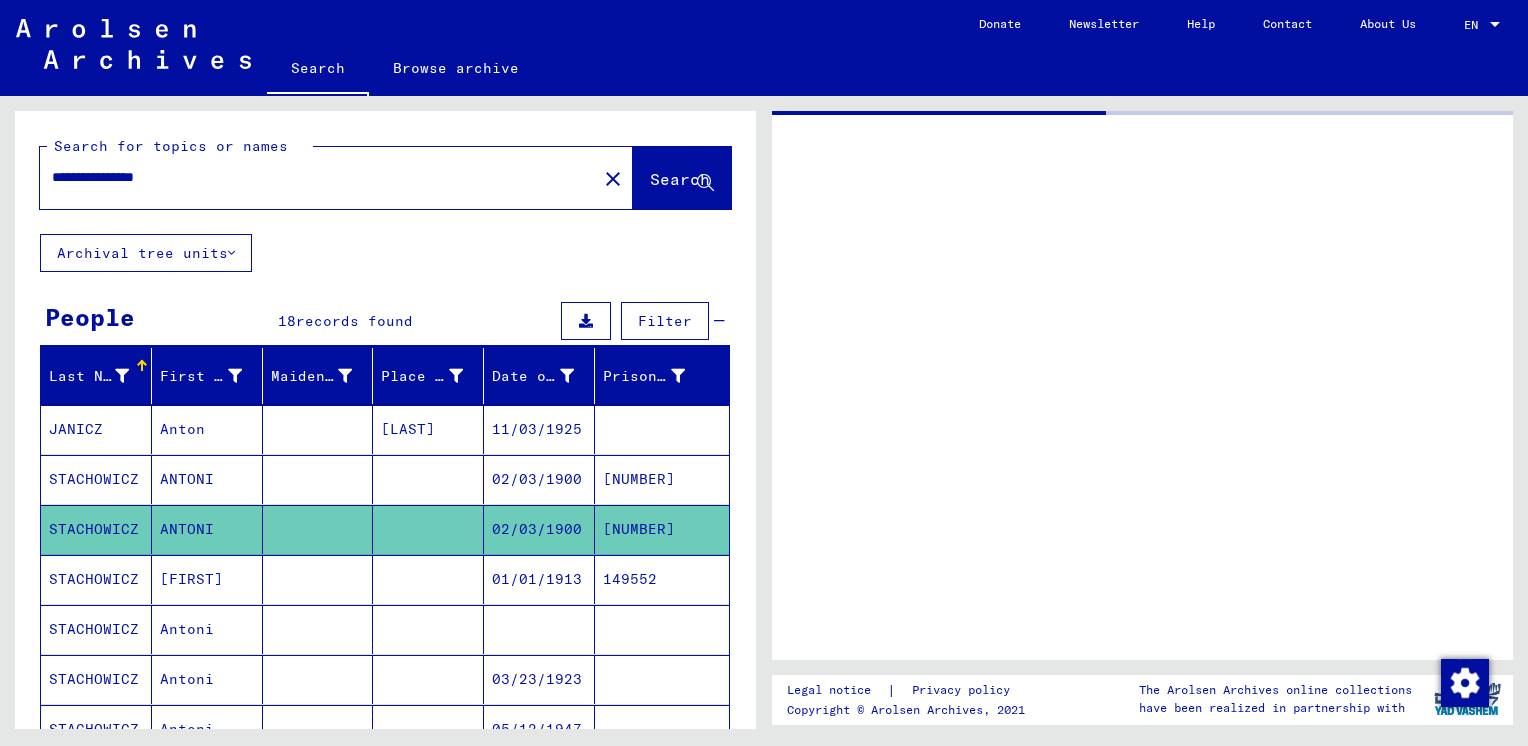scroll, scrollTop: 0, scrollLeft: 0, axis: both 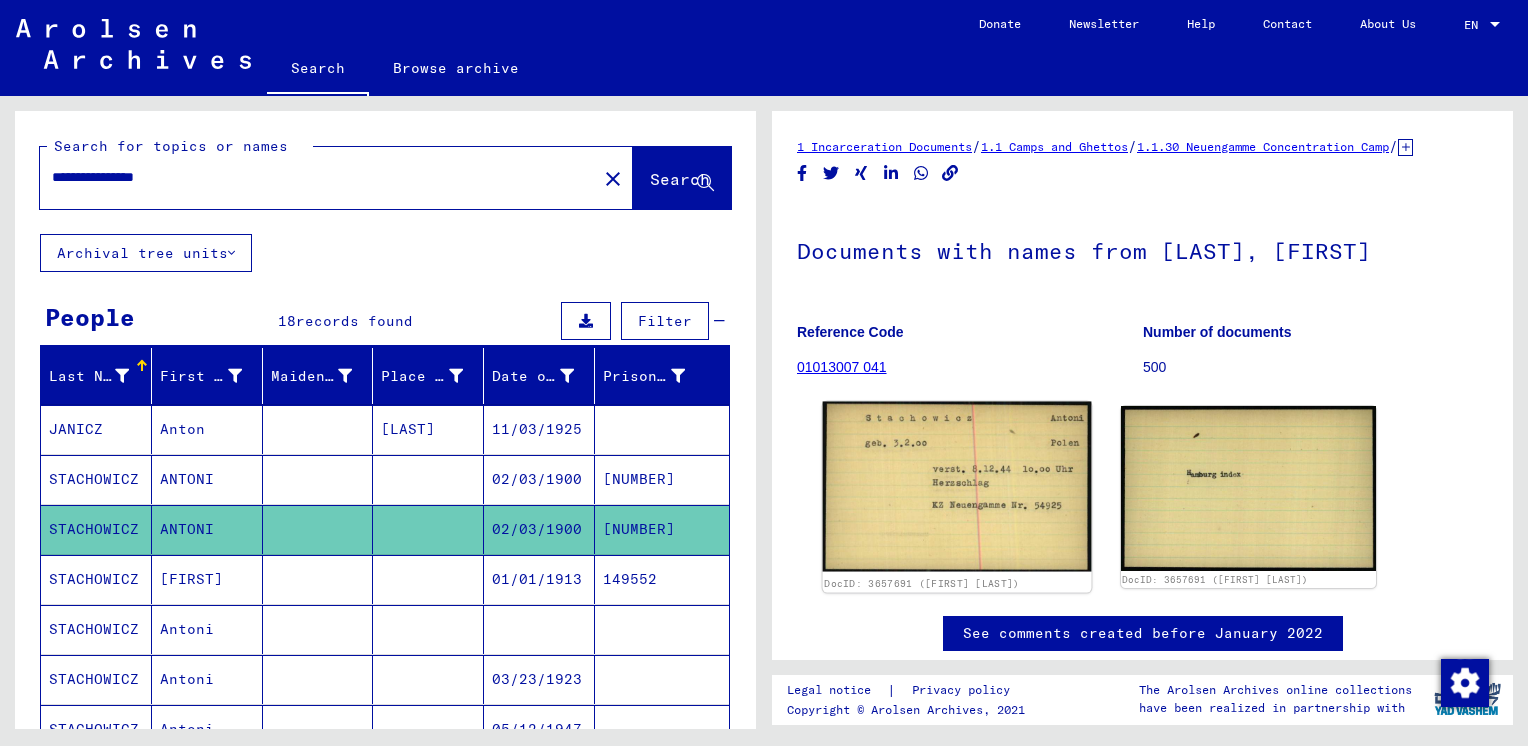 click 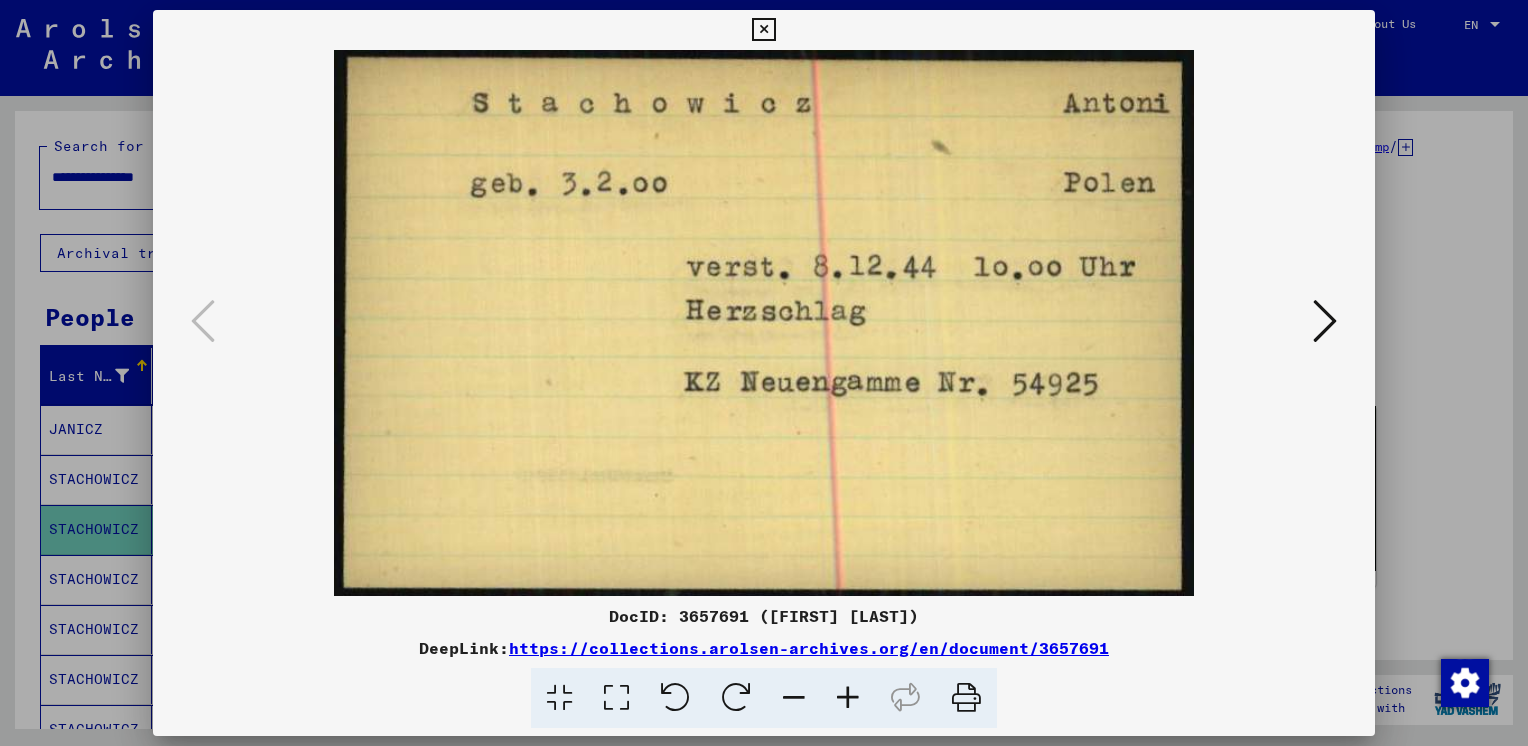 click at bounding box center (763, 30) 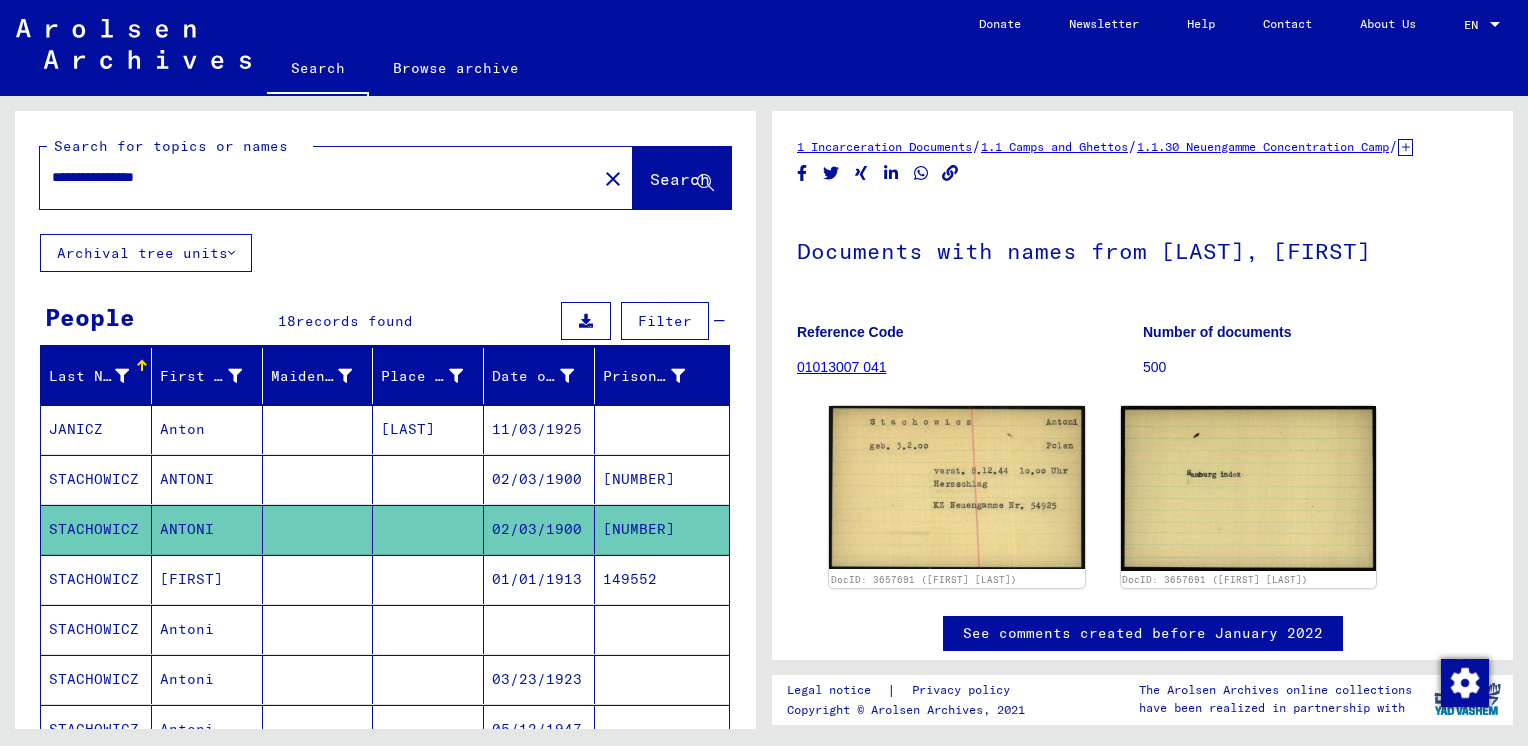 click on "STACHOWICZ" at bounding box center (96, 629) 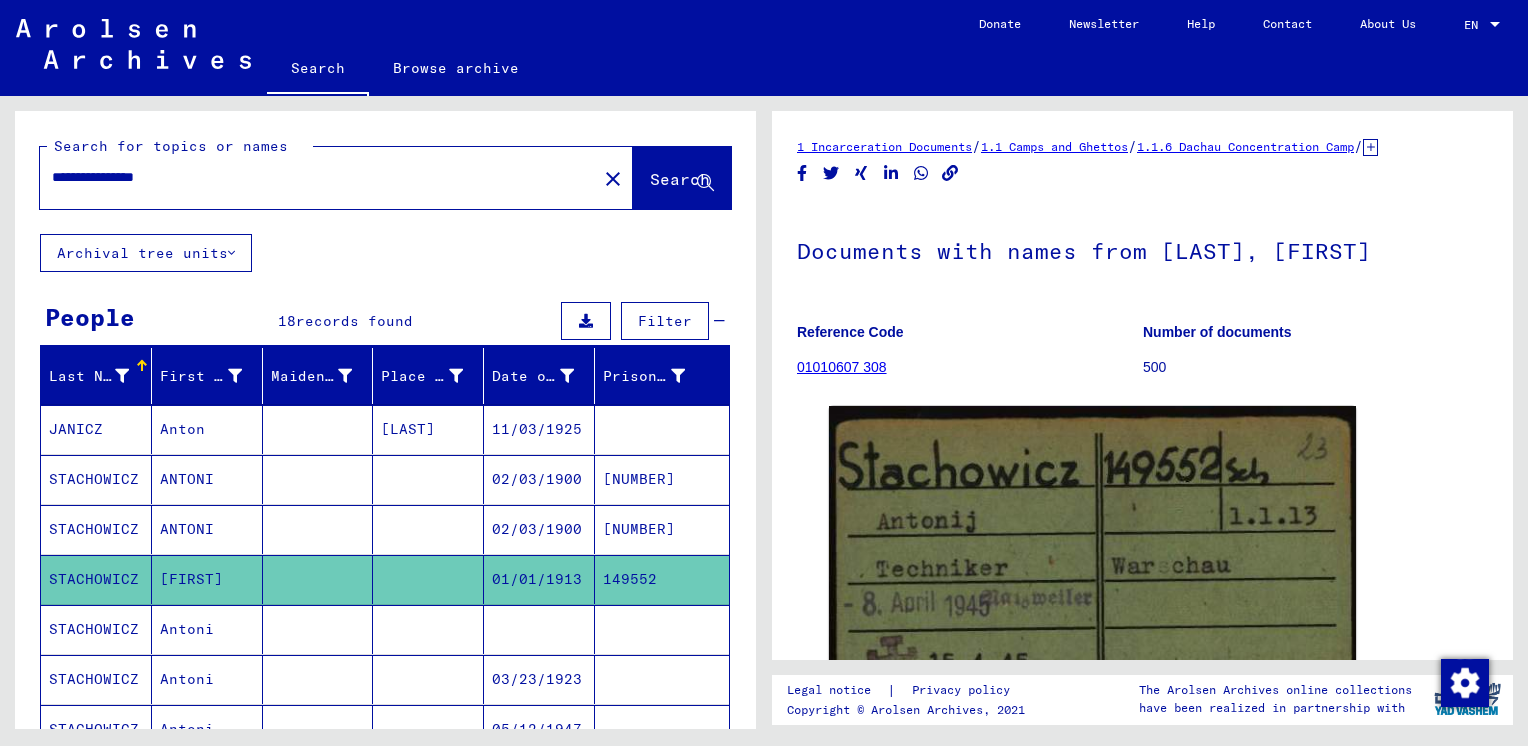 scroll, scrollTop: 0, scrollLeft: 0, axis: both 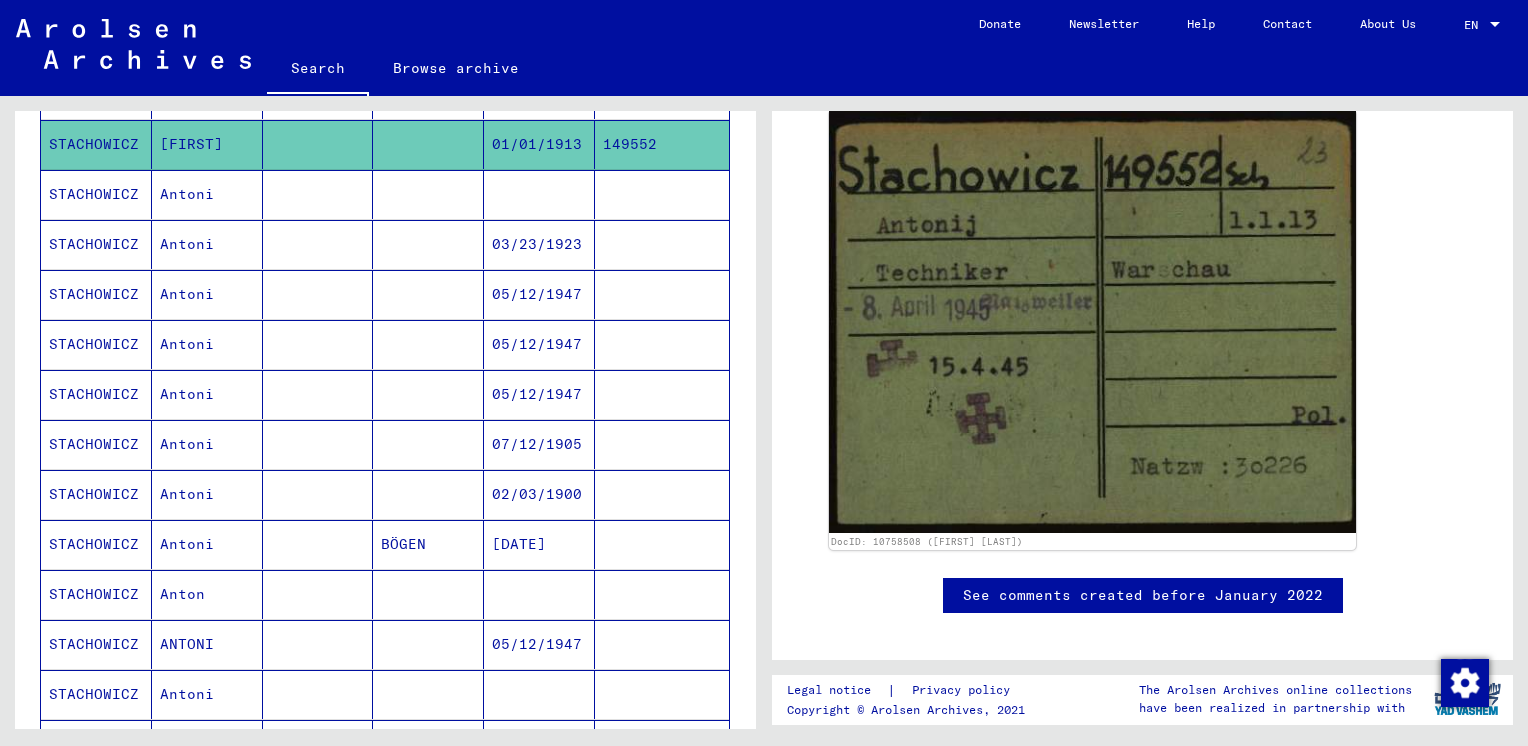 click on "STACHOWICZ" at bounding box center [96, 544] 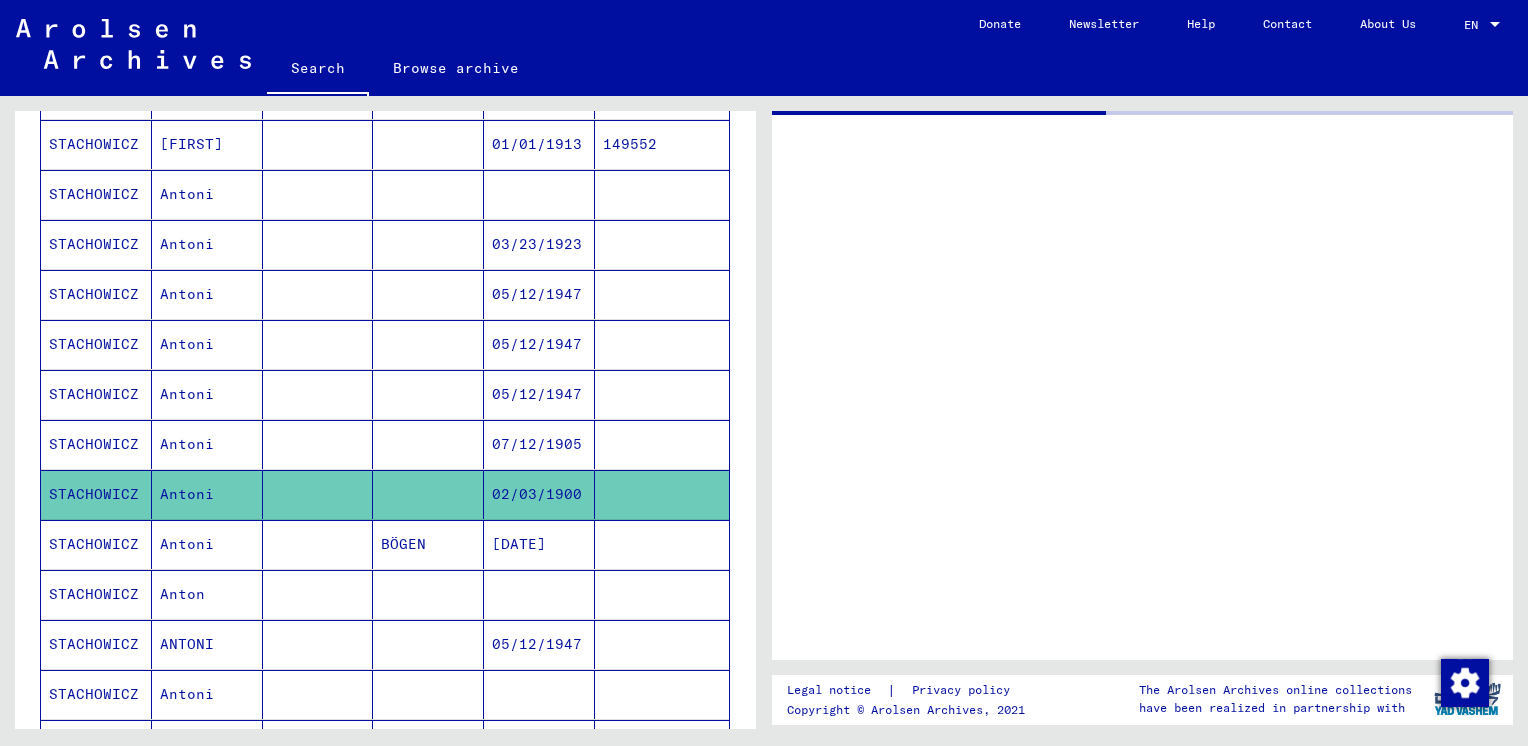 scroll, scrollTop: 0, scrollLeft: 0, axis: both 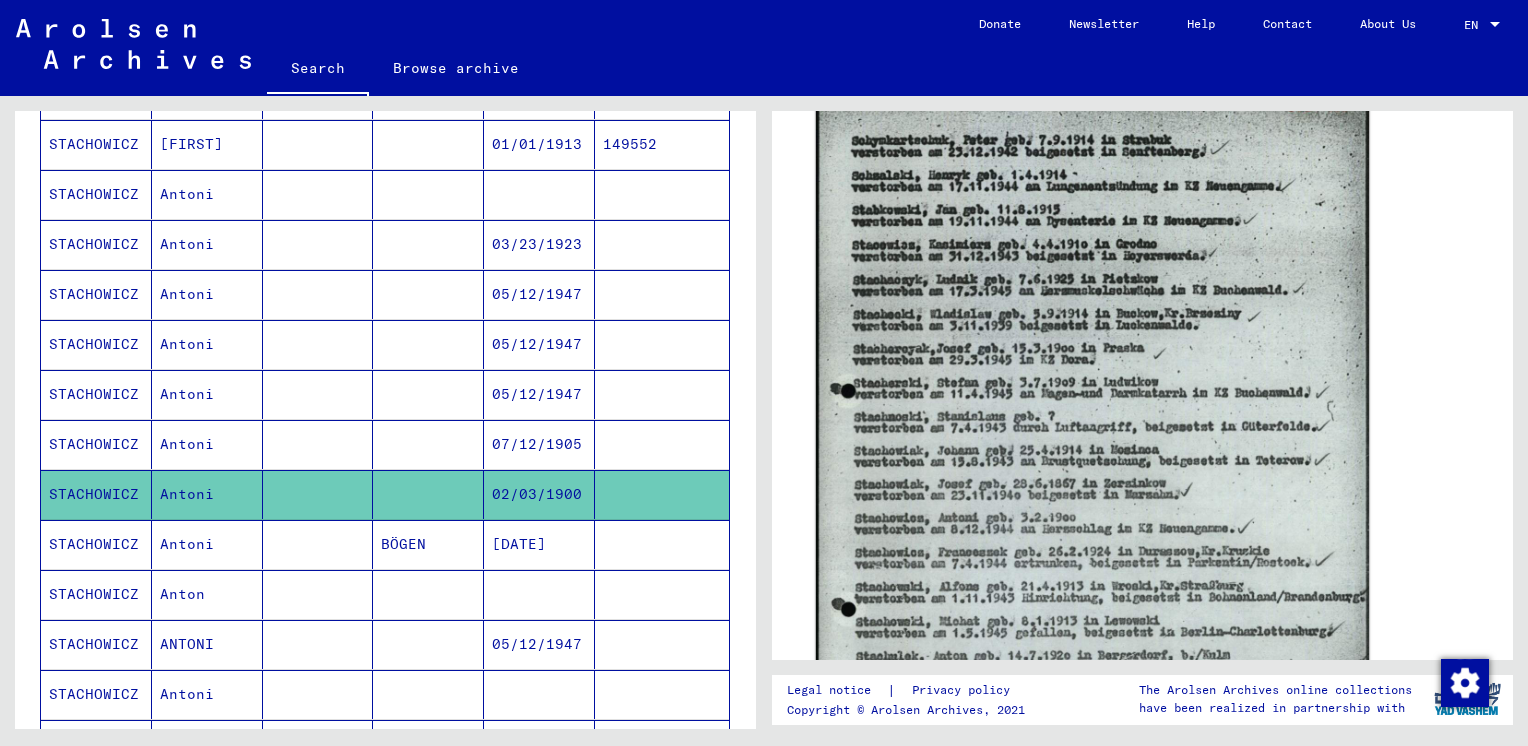 click 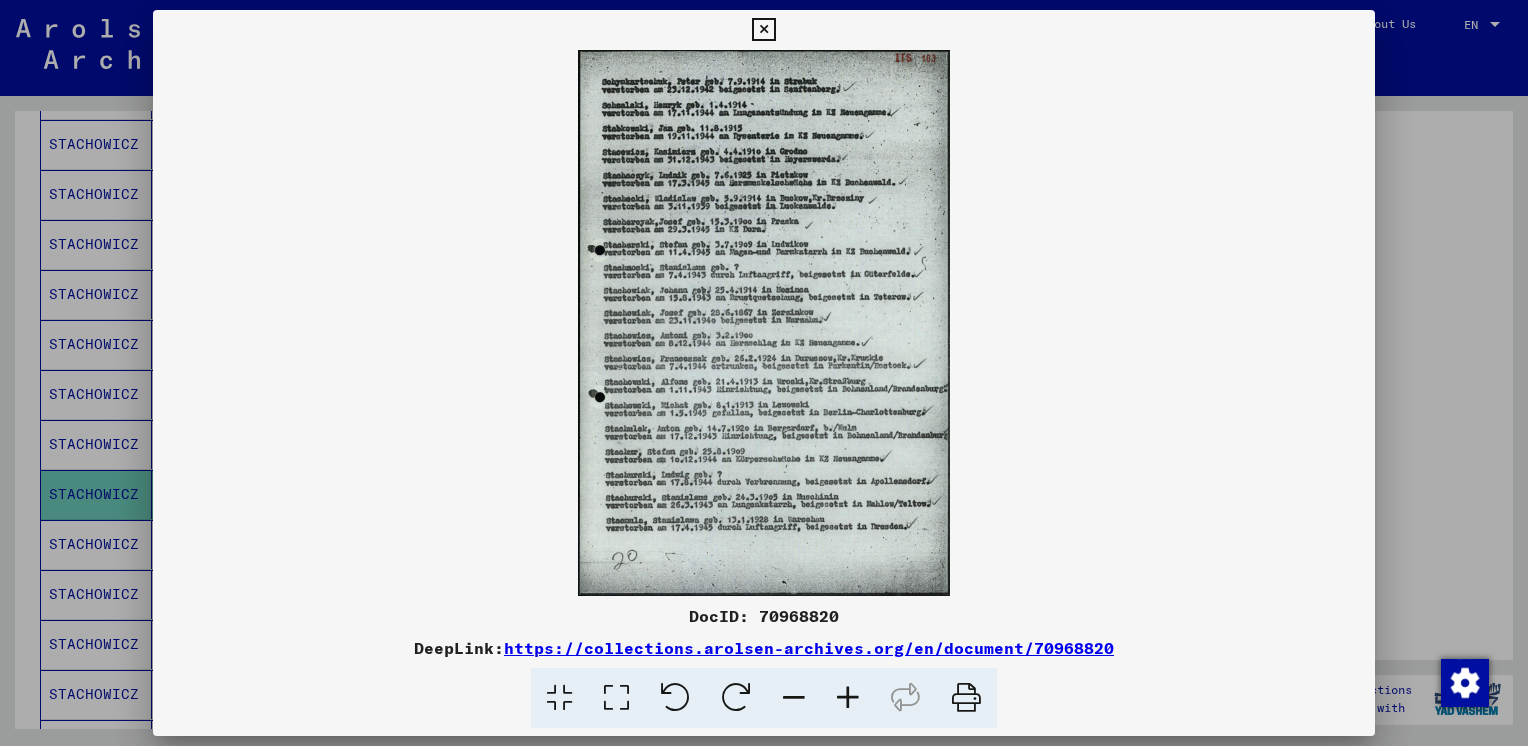 click at bounding box center [848, 698] 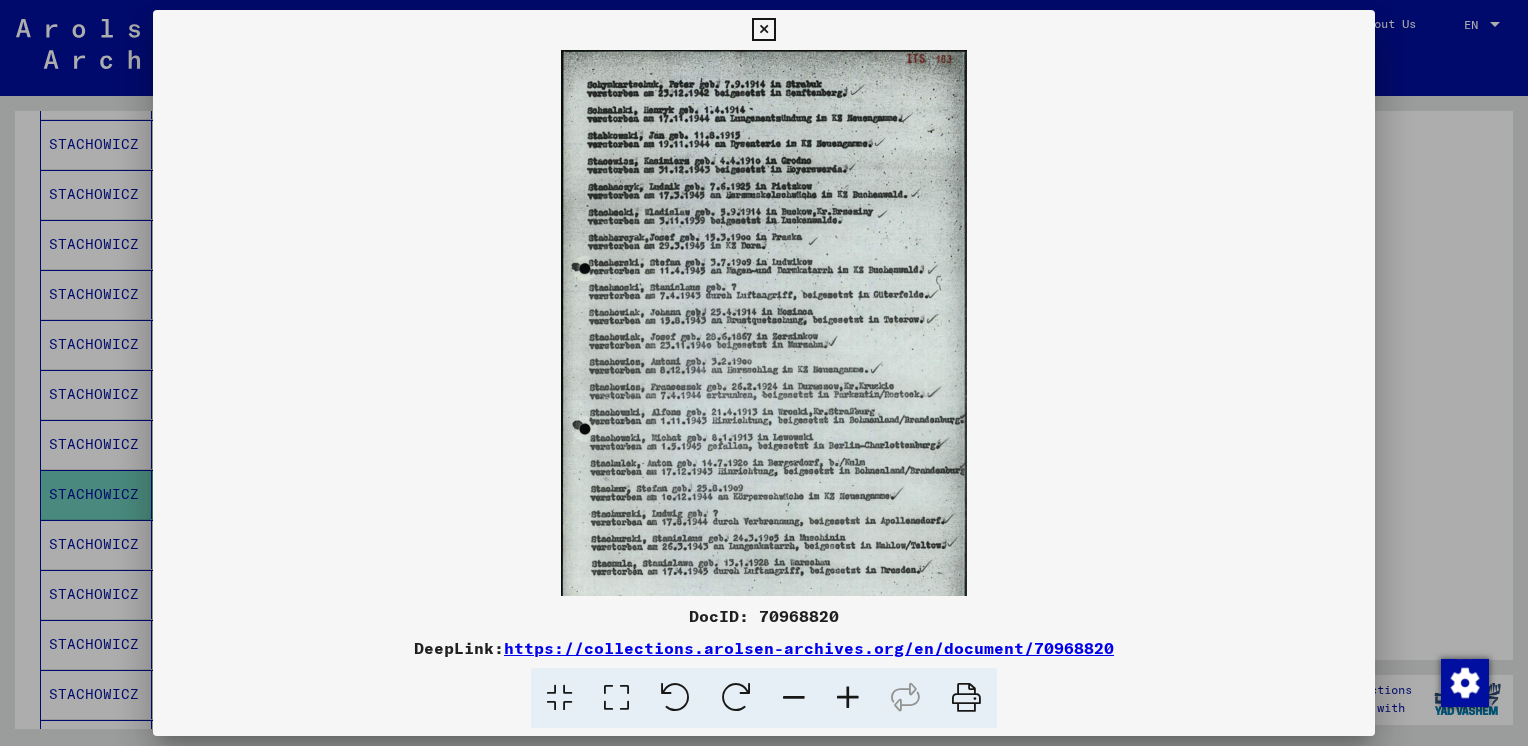 click at bounding box center [848, 698] 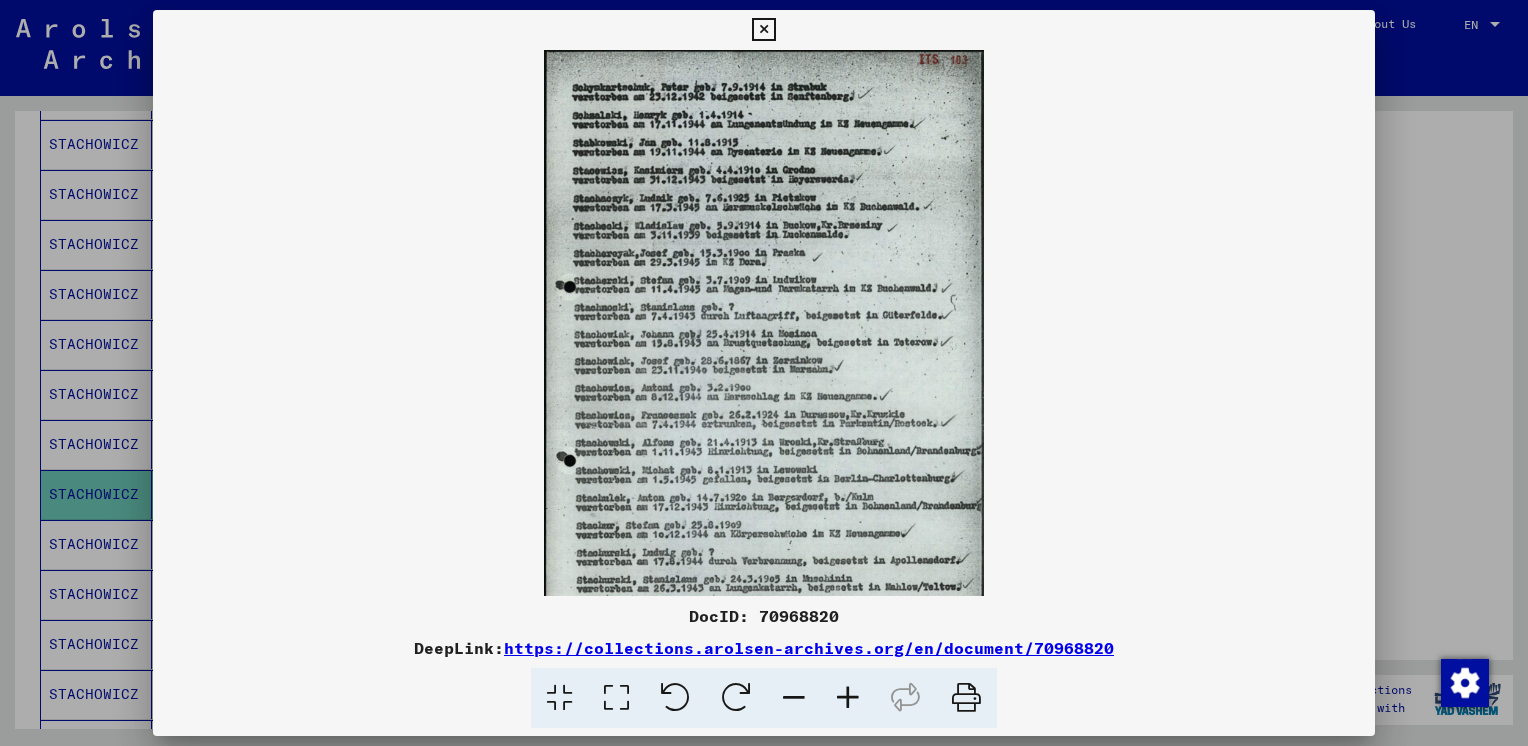 click at bounding box center [848, 698] 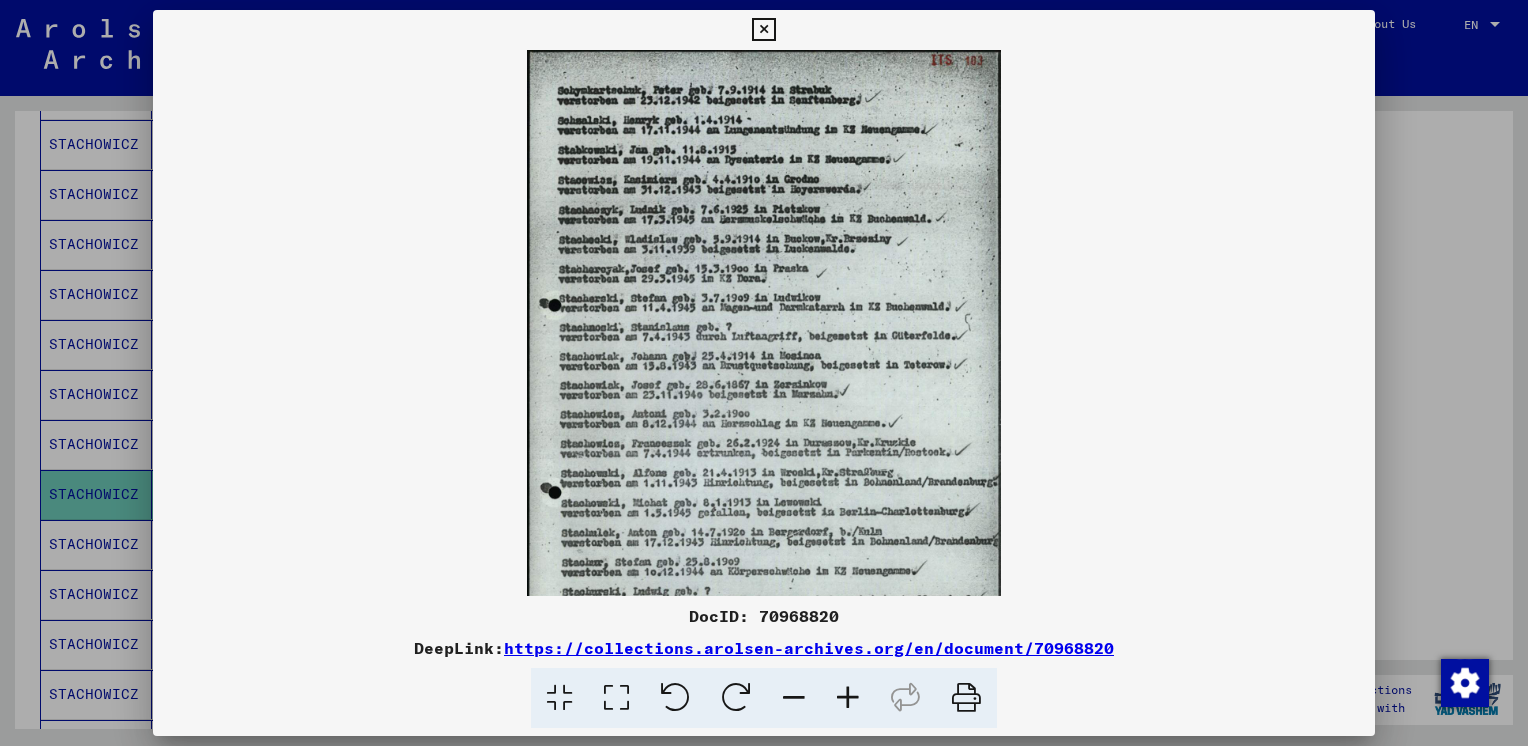 click at bounding box center (848, 698) 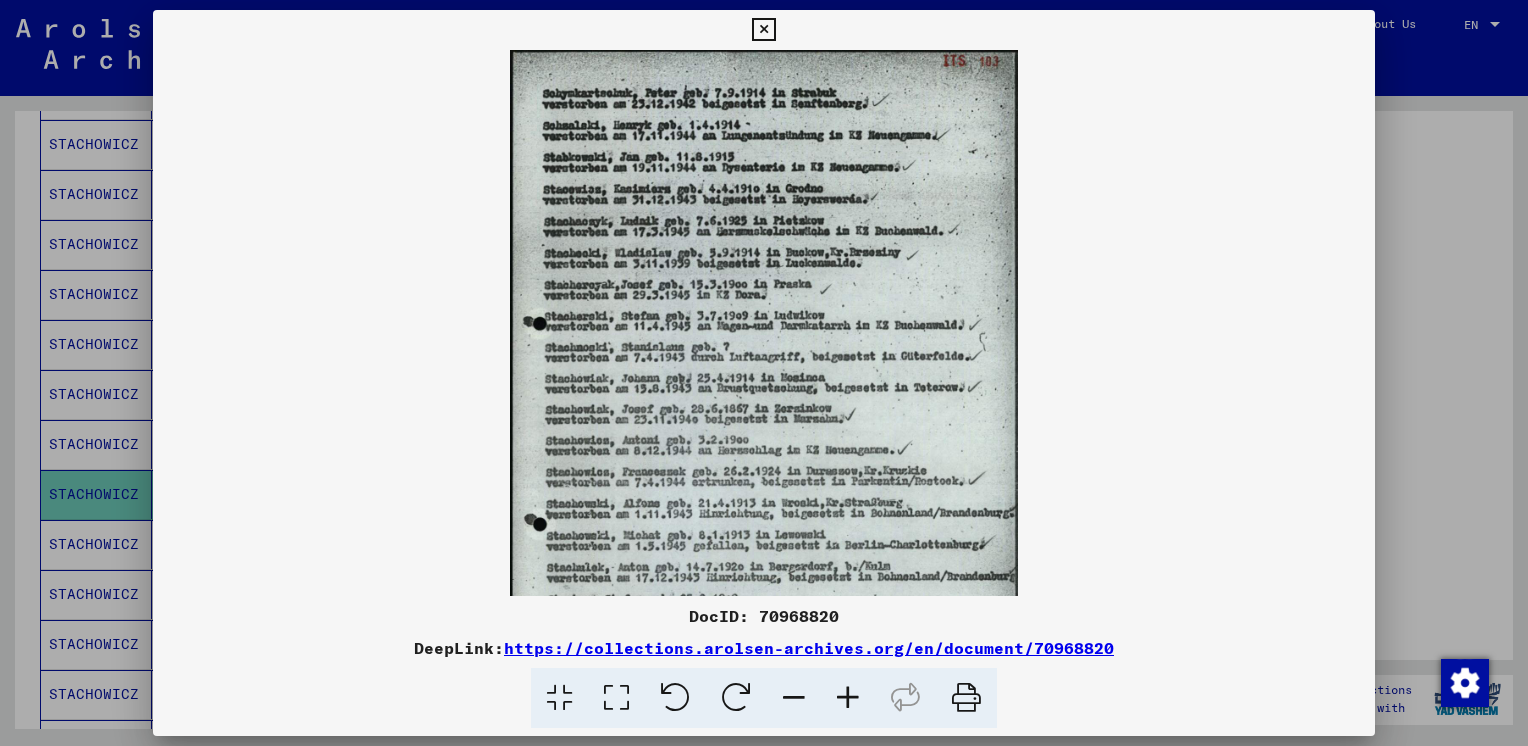 click at bounding box center (848, 698) 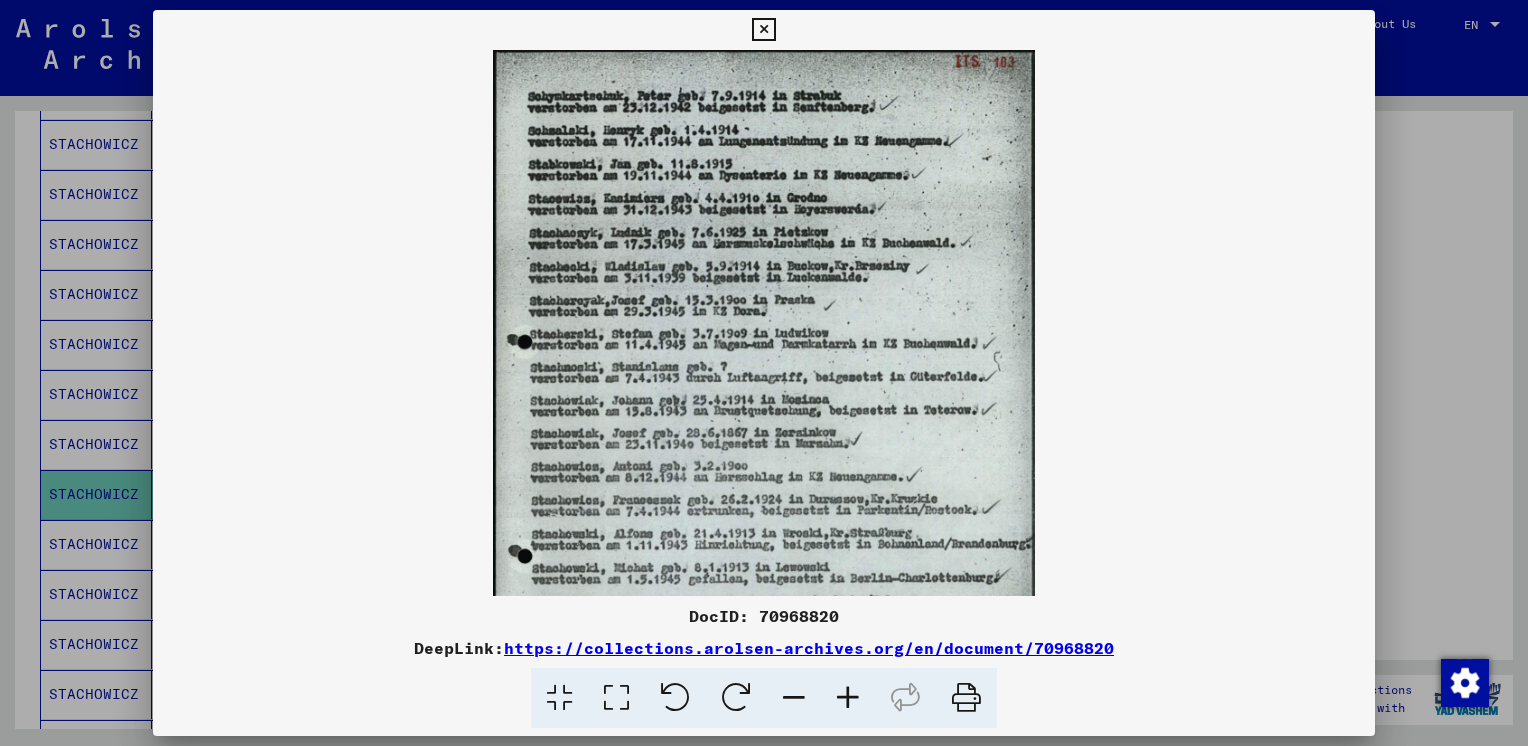 click at bounding box center [848, 698] 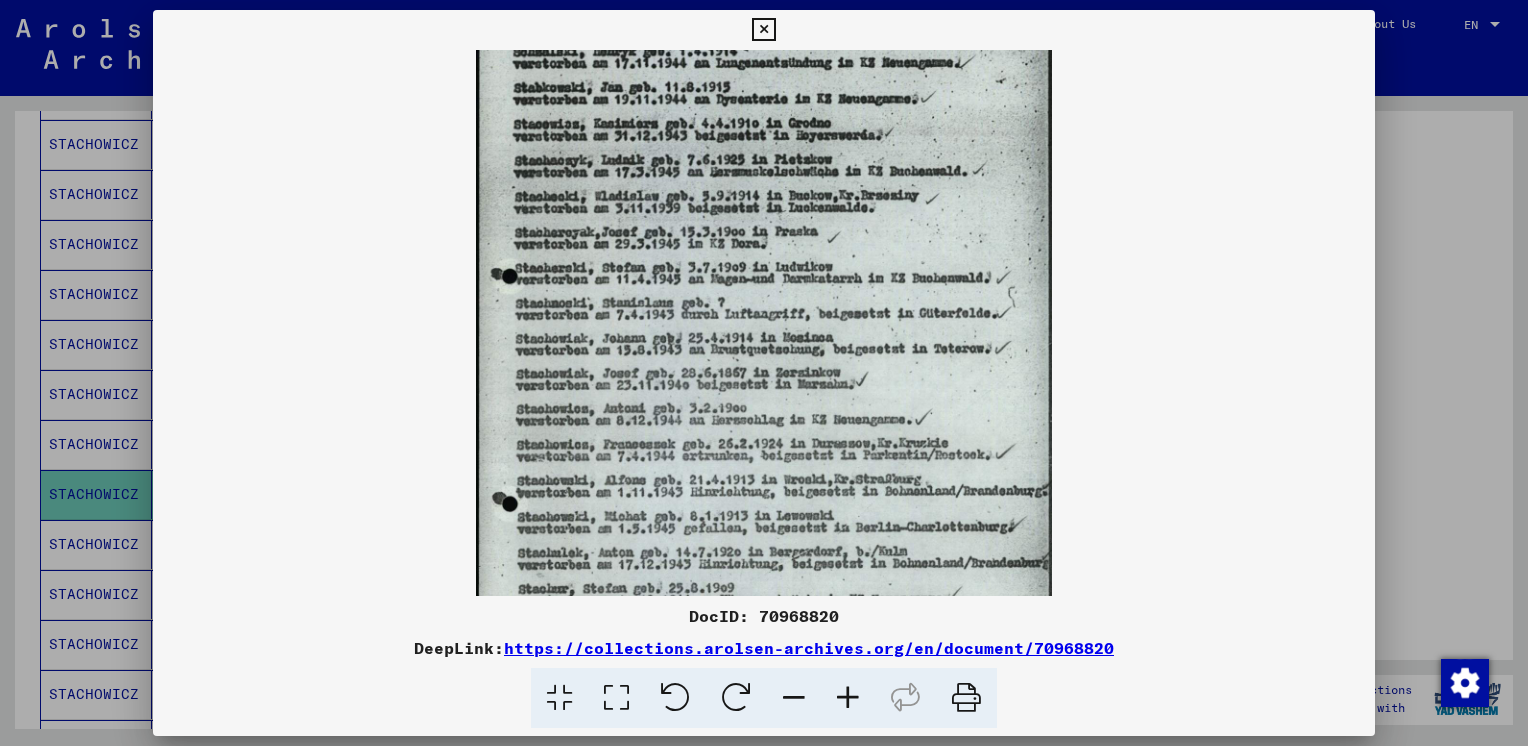 scroll, scrollTop: 89, scrollLeft: 0, axis: vertical 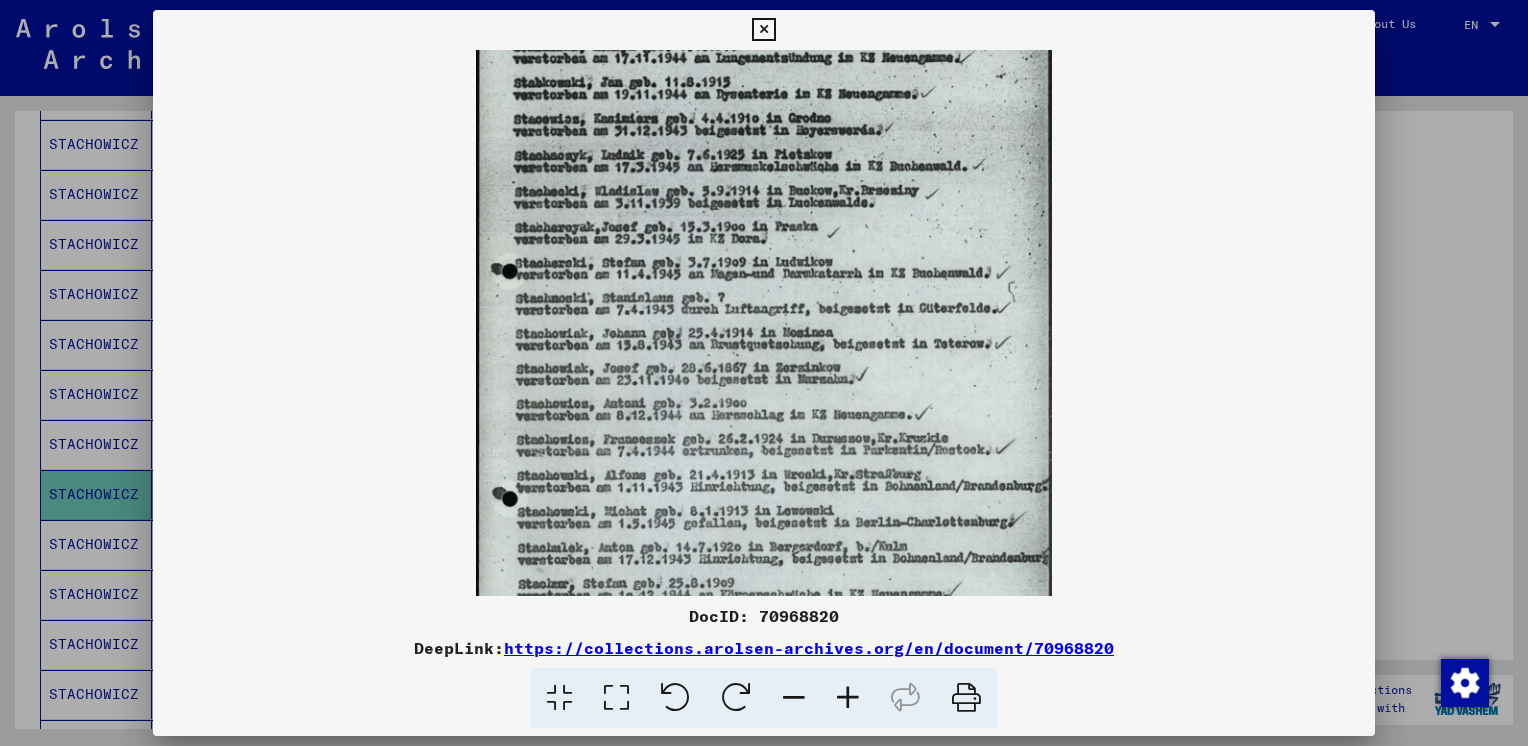 drag, startPoint x: 642, startPoint y: 507, endPoint x: 634, endPoint y: 424, distance: 83.38465 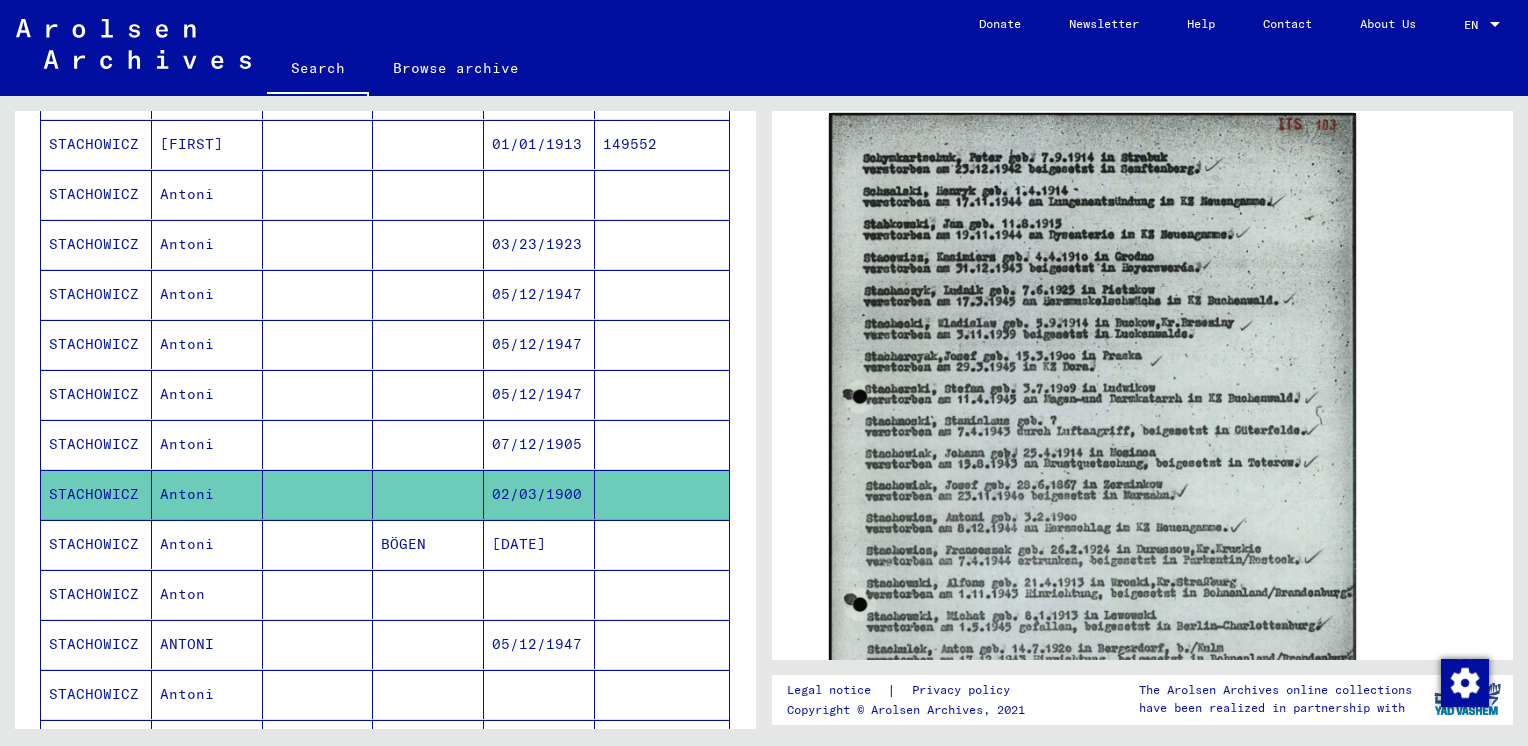 scroll, scrollTop: 635, scrollLeft: 0, axis: vertical 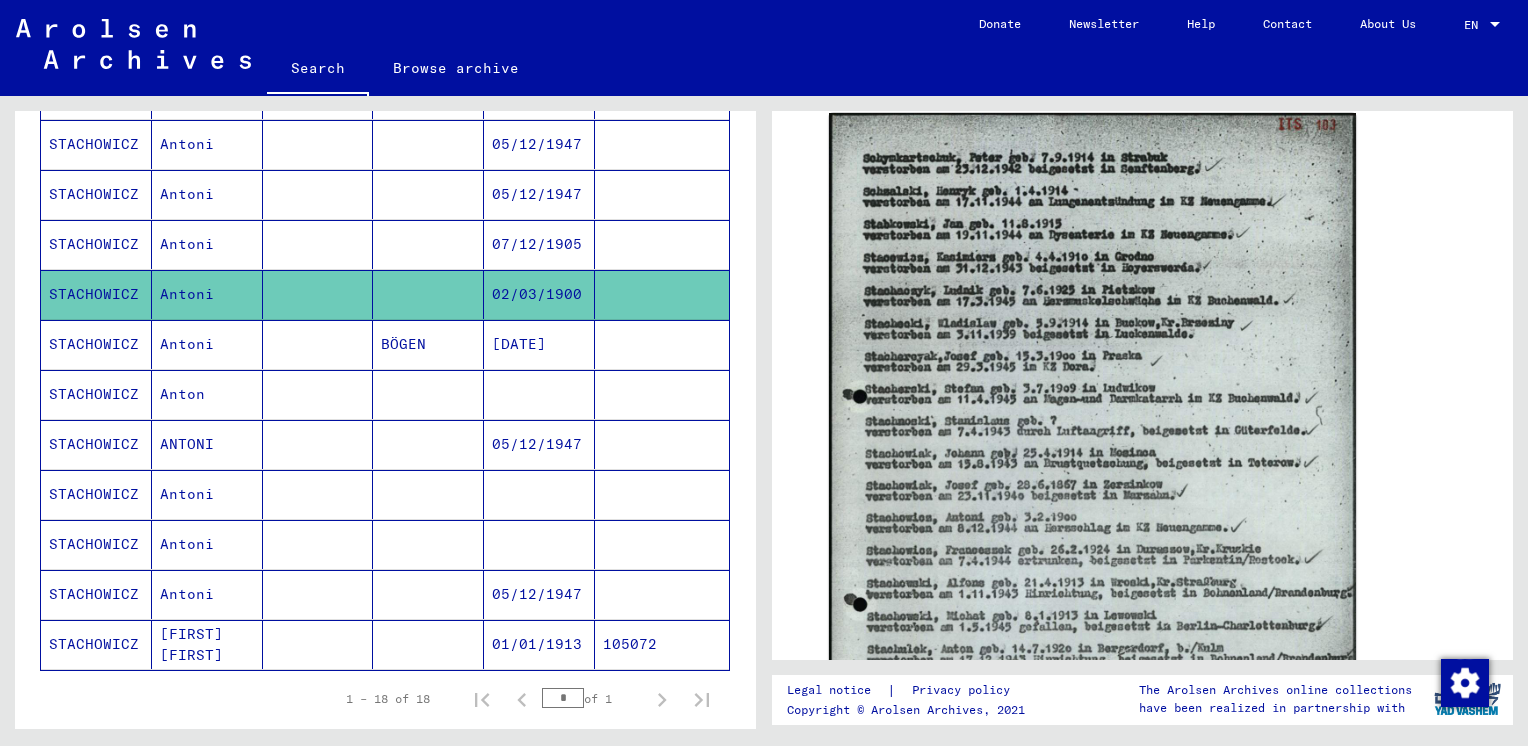 click on "STACHOWICZ" at bounding box center (96, 644) 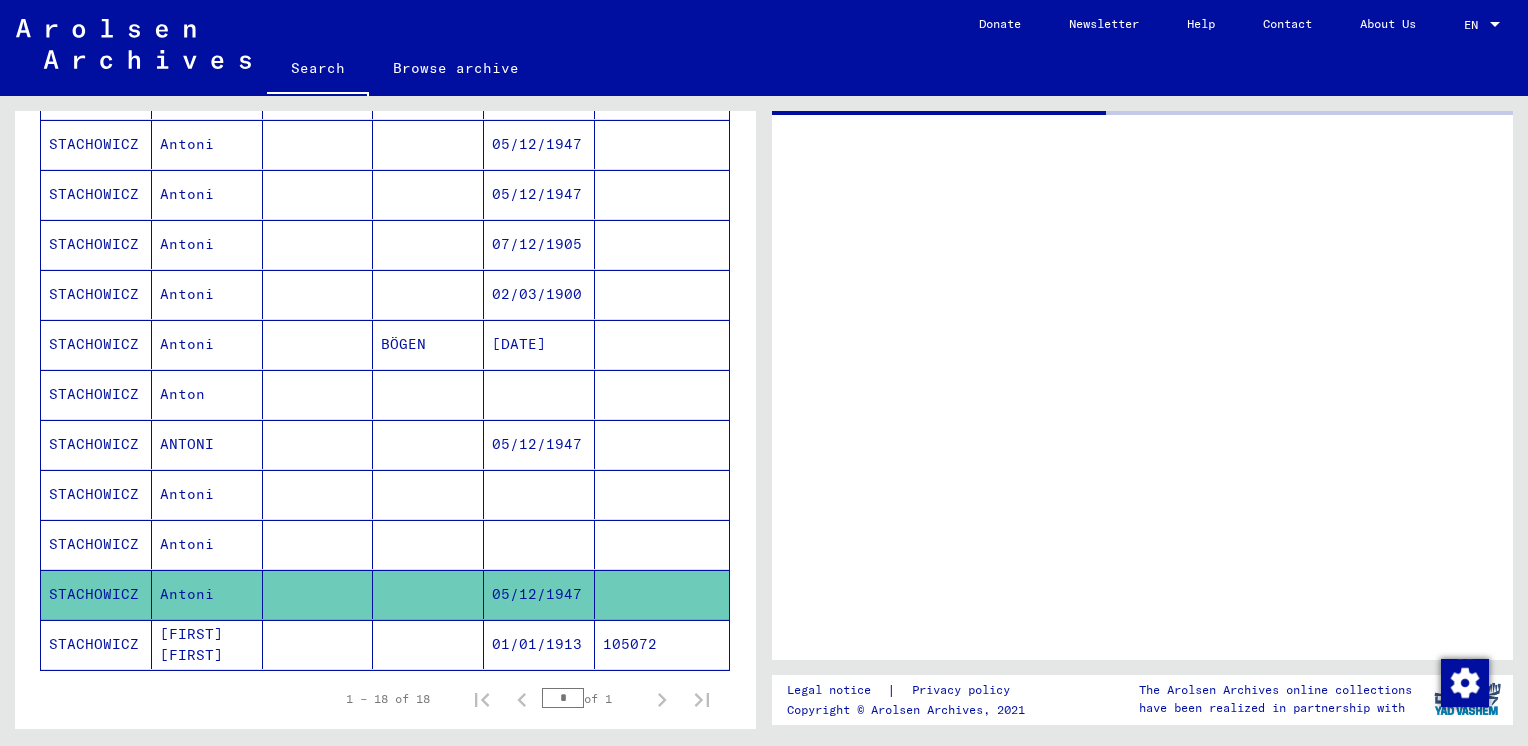 scroll, scrollTop: 0, scrollLeft: 0, axis: both 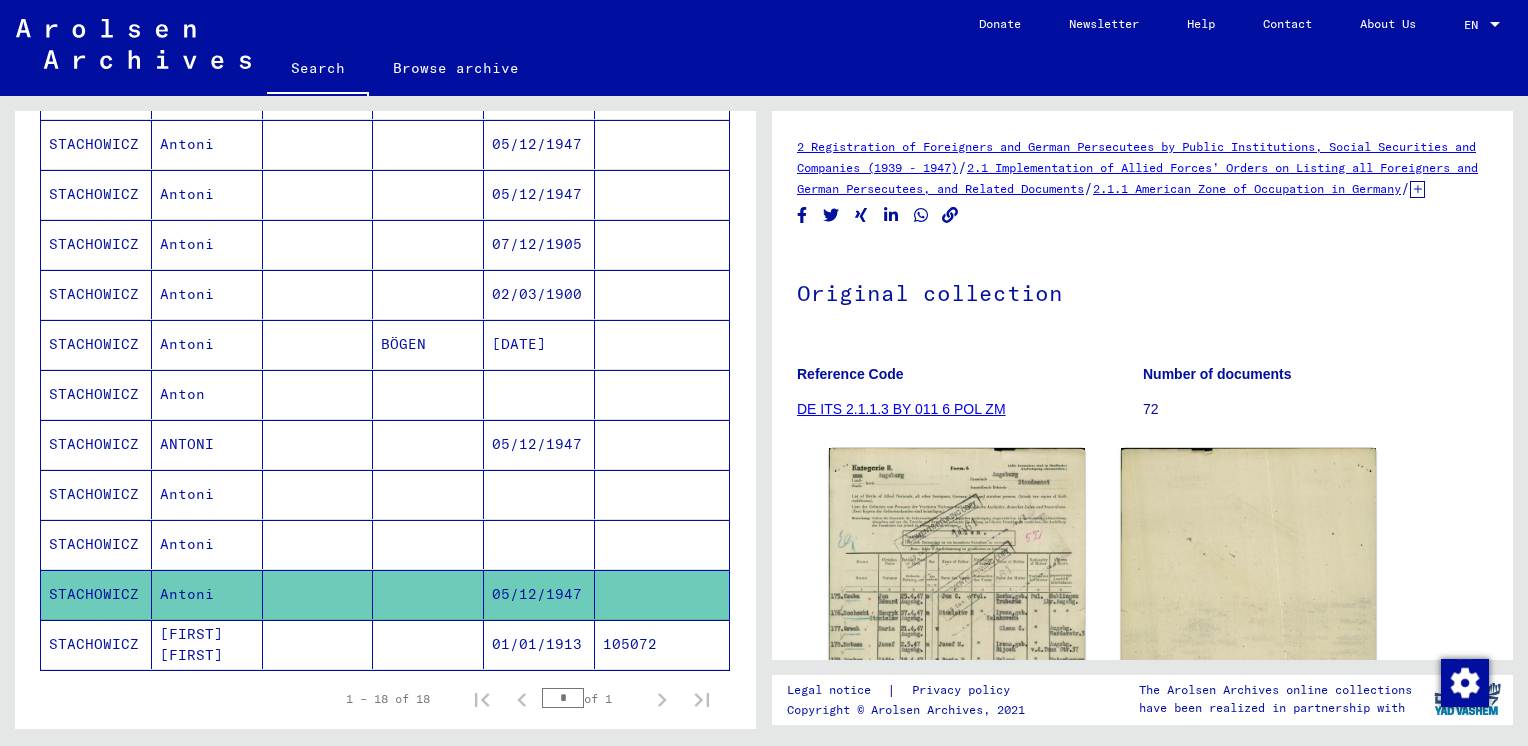 click on "STACHOWICZ" at bounding box center [96, 594] 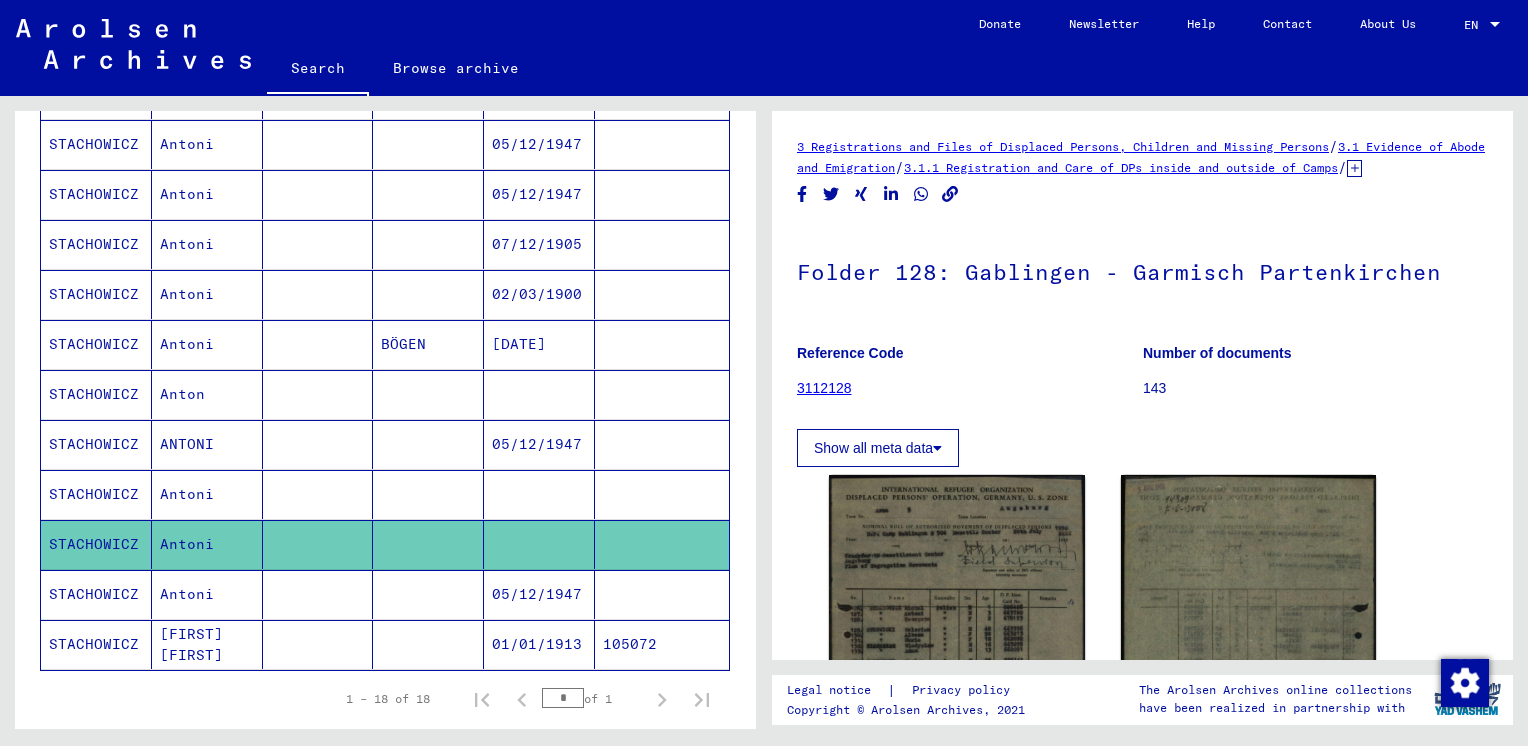 scroll, scrollTop: 0, scrollLeft: 0, axis: both 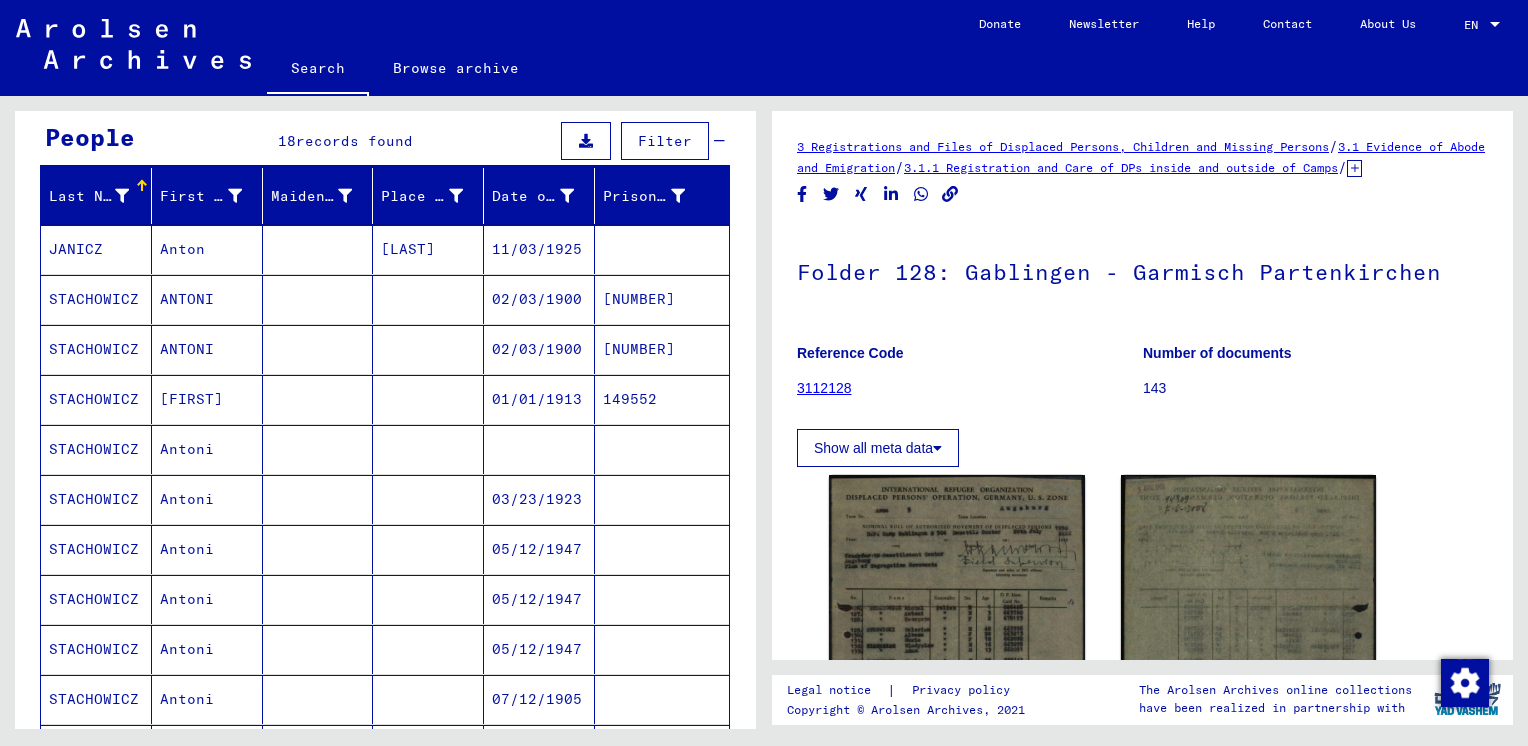 click on "STACHOWICZ" at bounding box center [96, 499] 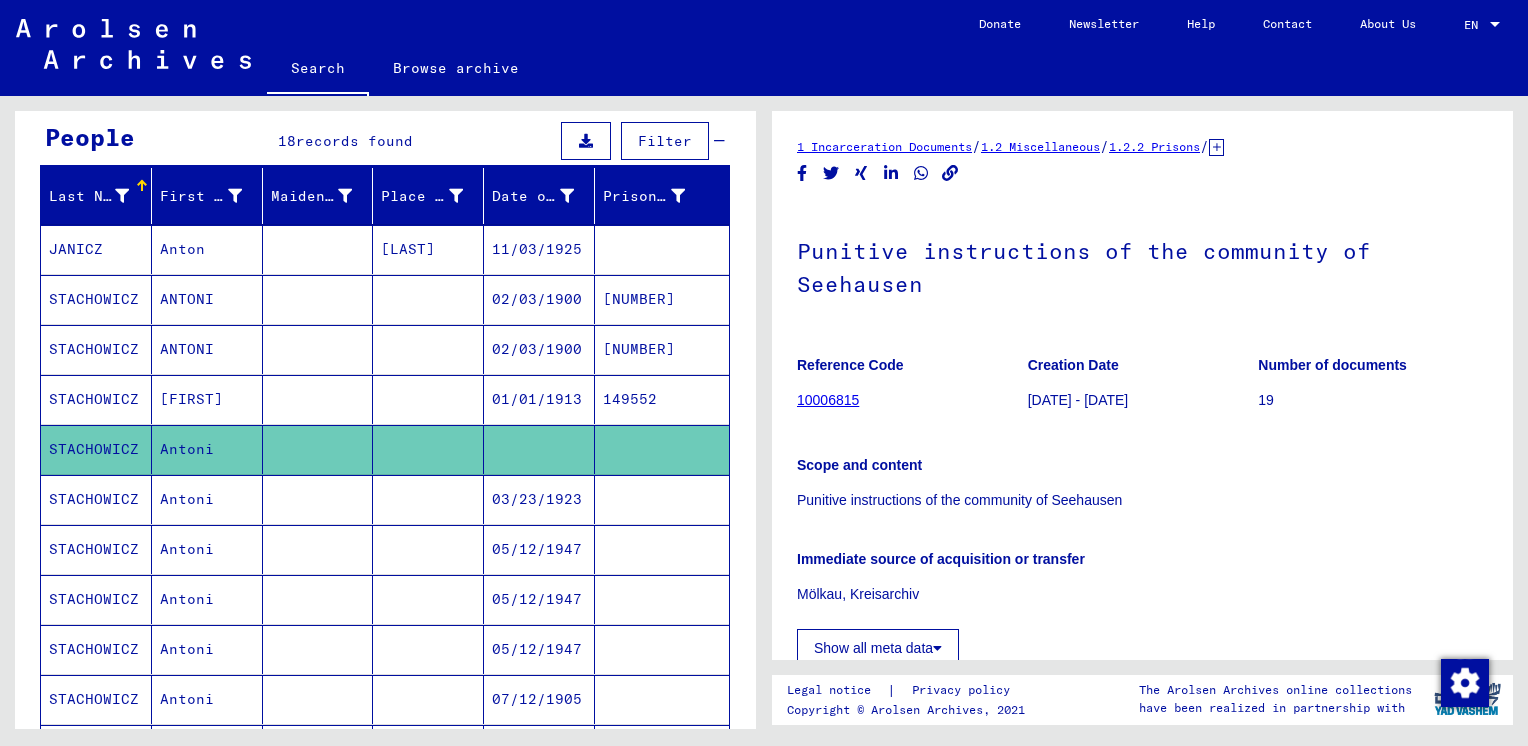 scroll, scrollTop: 0, scrollLeft: 0, axis: both 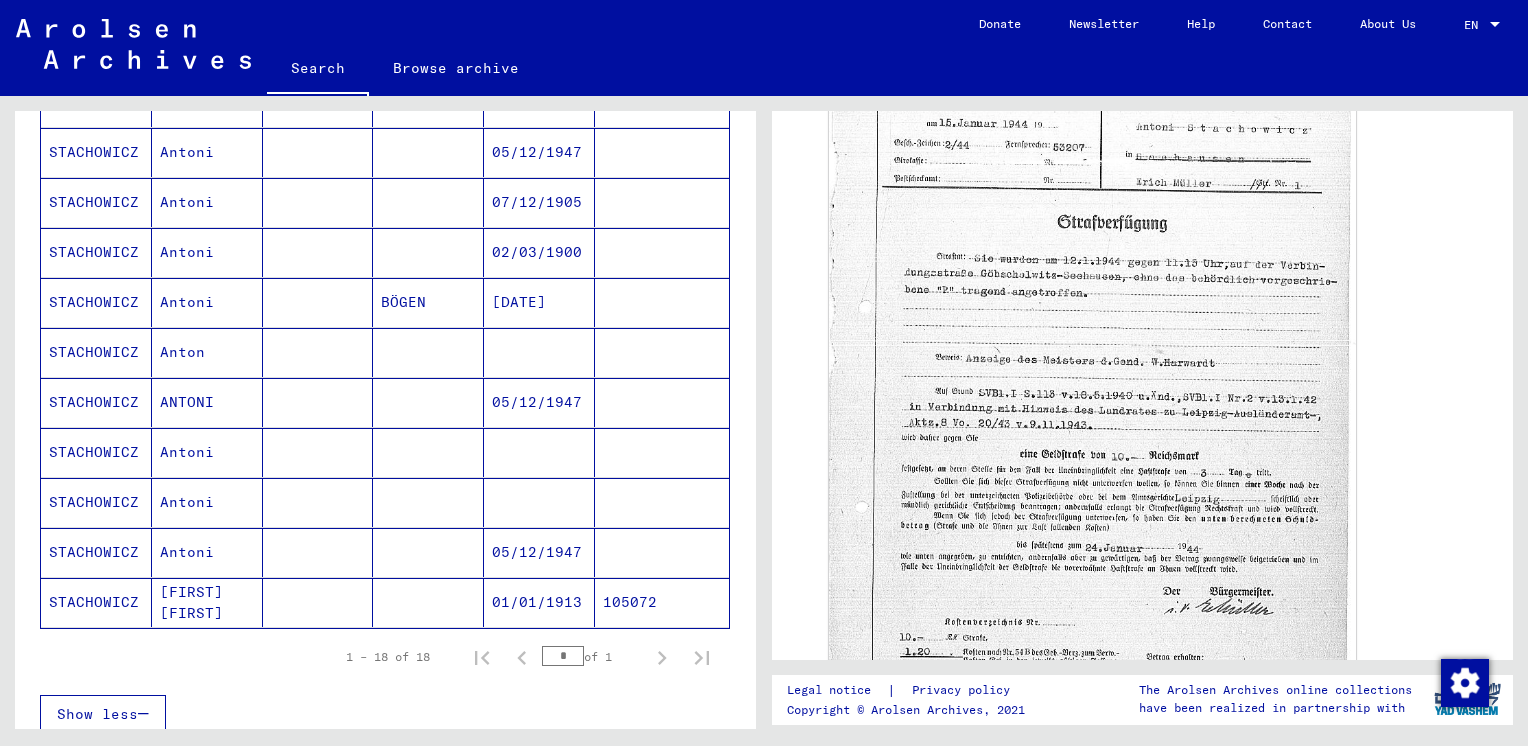 click on "STACHOWICZ" at bounding box center [96, 502] 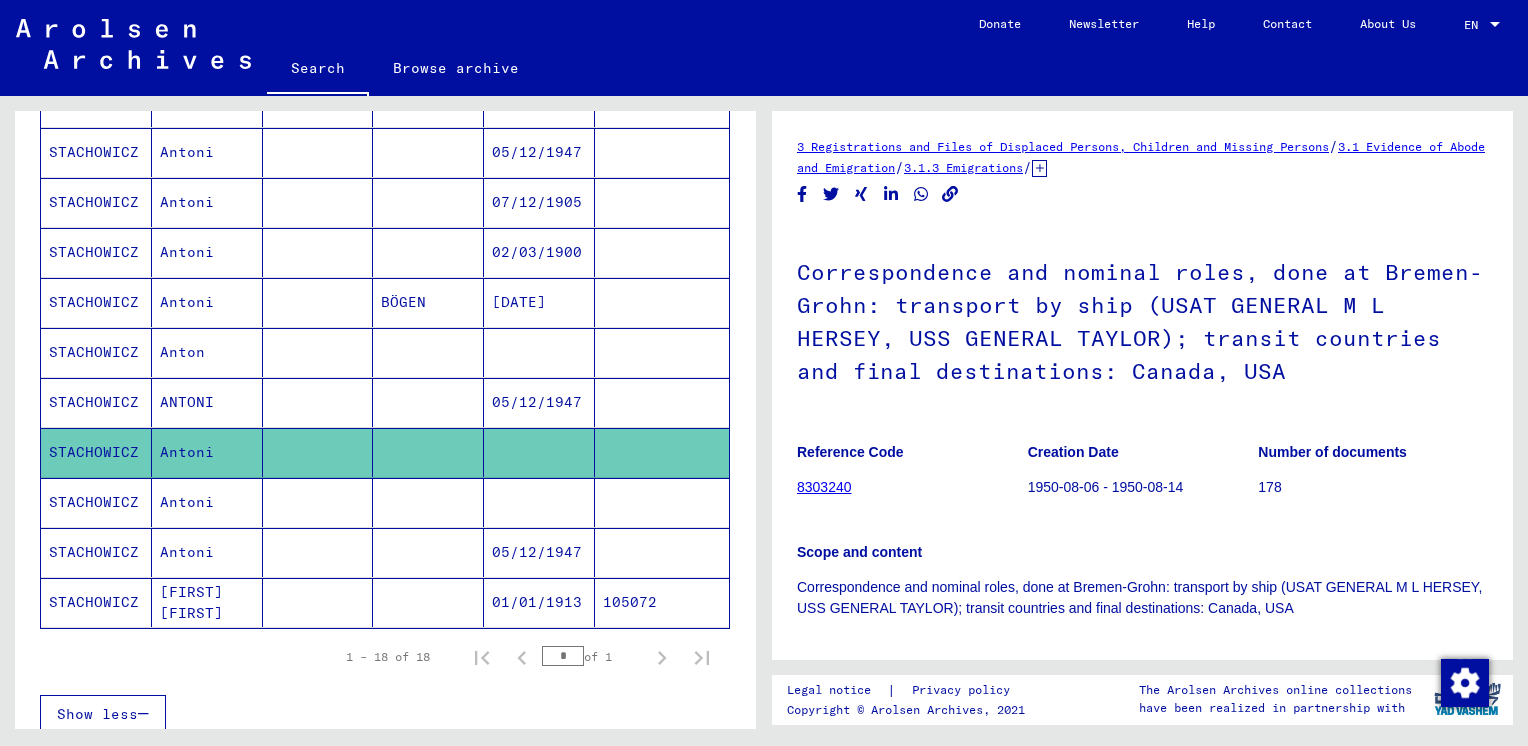 scroll, scrollTop: 0, scrollLeft: 0, axis: both 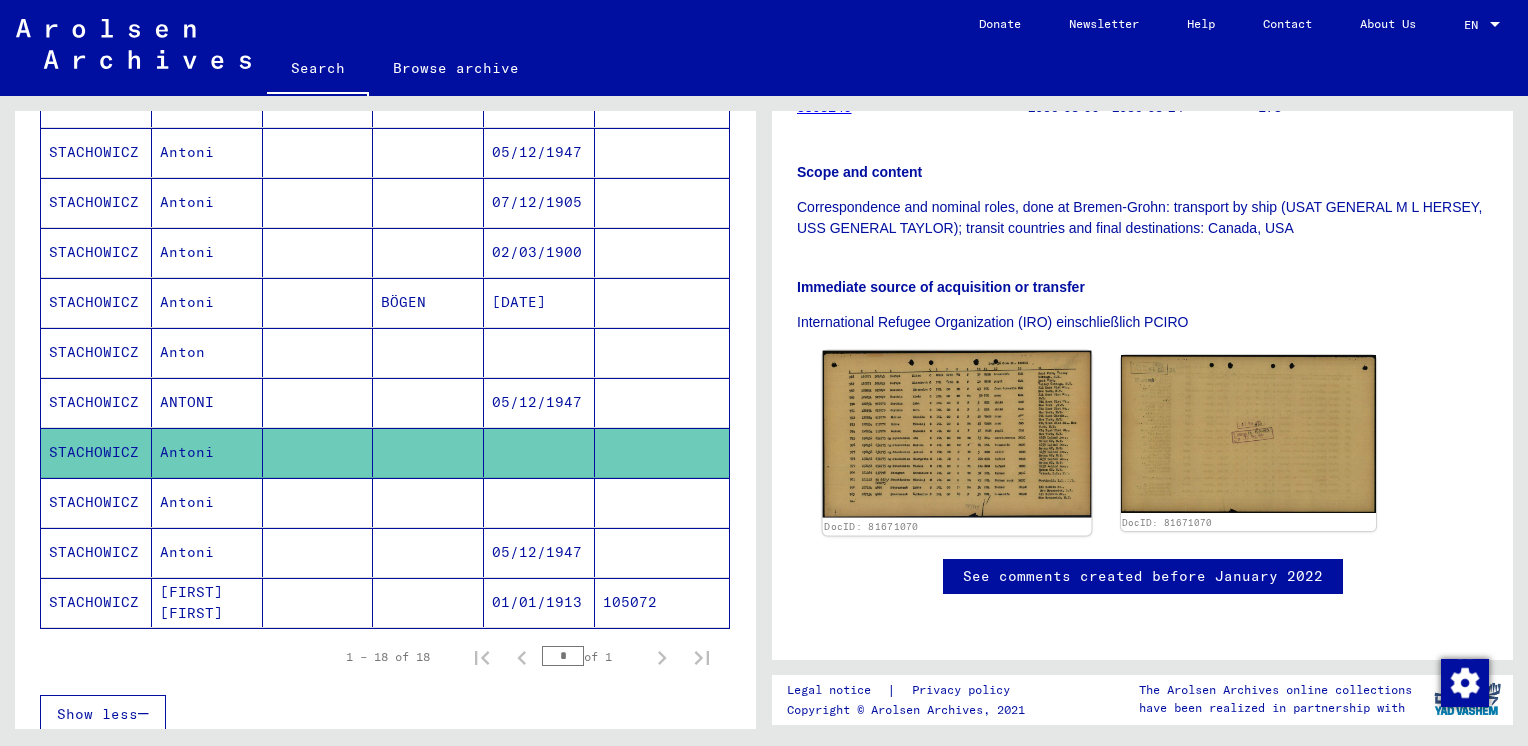 click 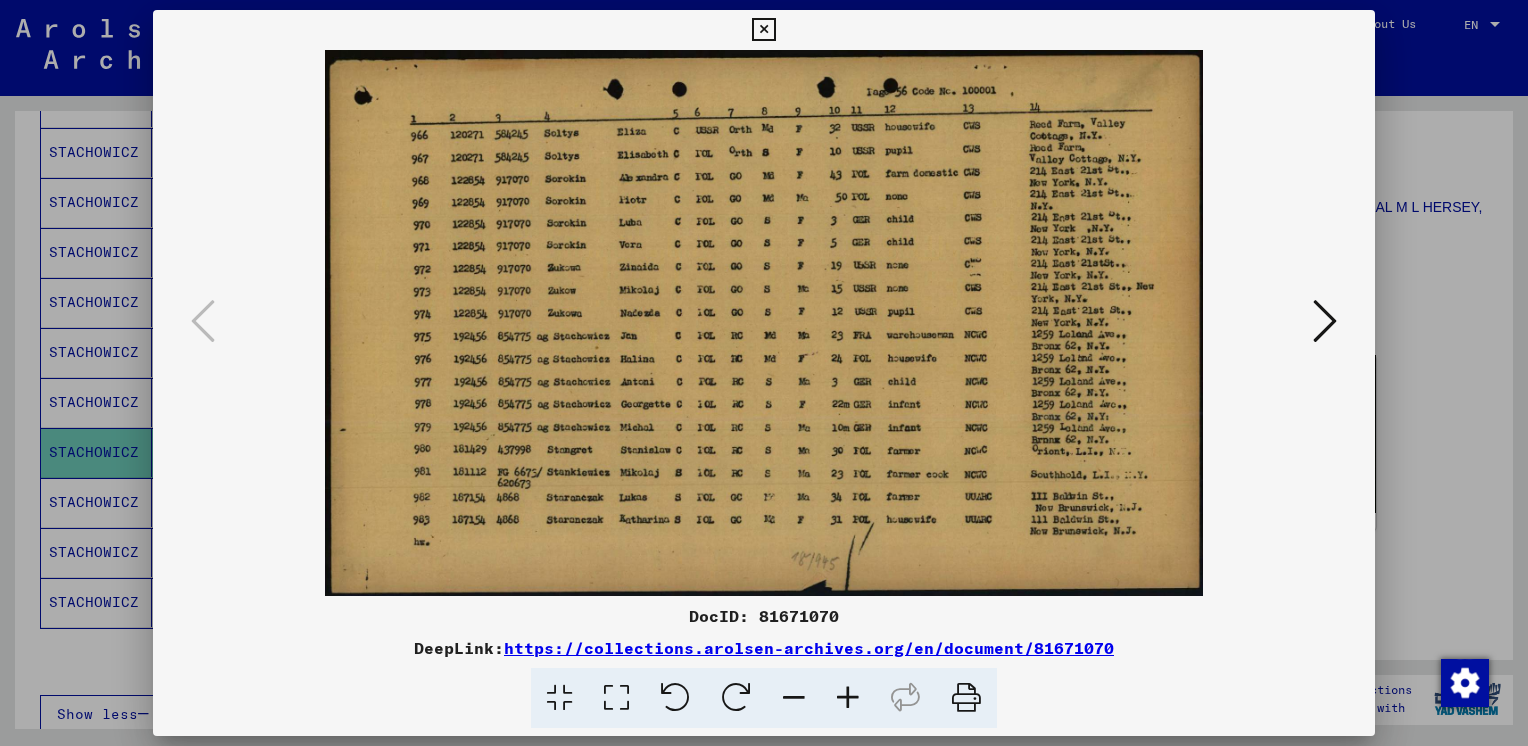 click at bounding box center (763, 30) 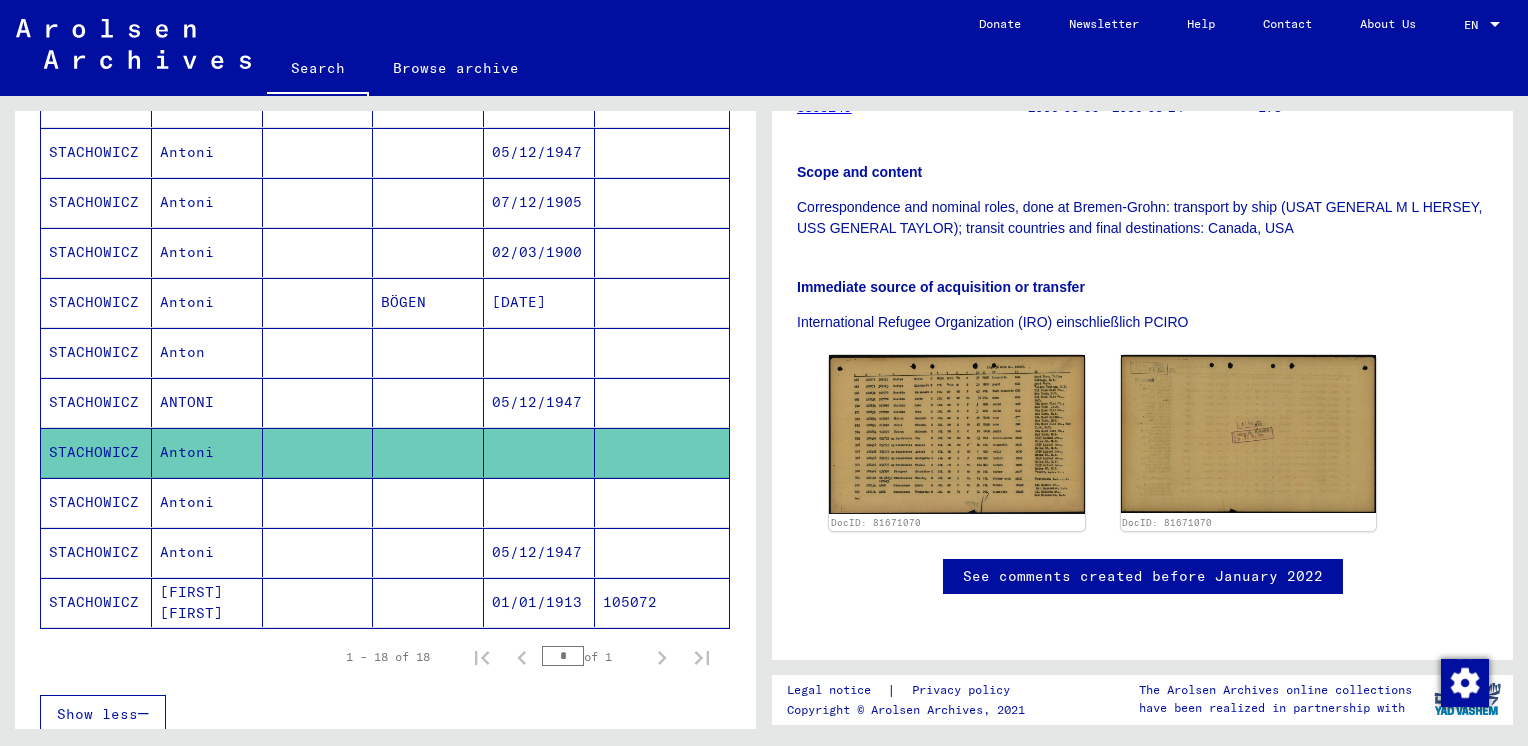 click on "STACHOWICZ" at bounding box center (96, 552) 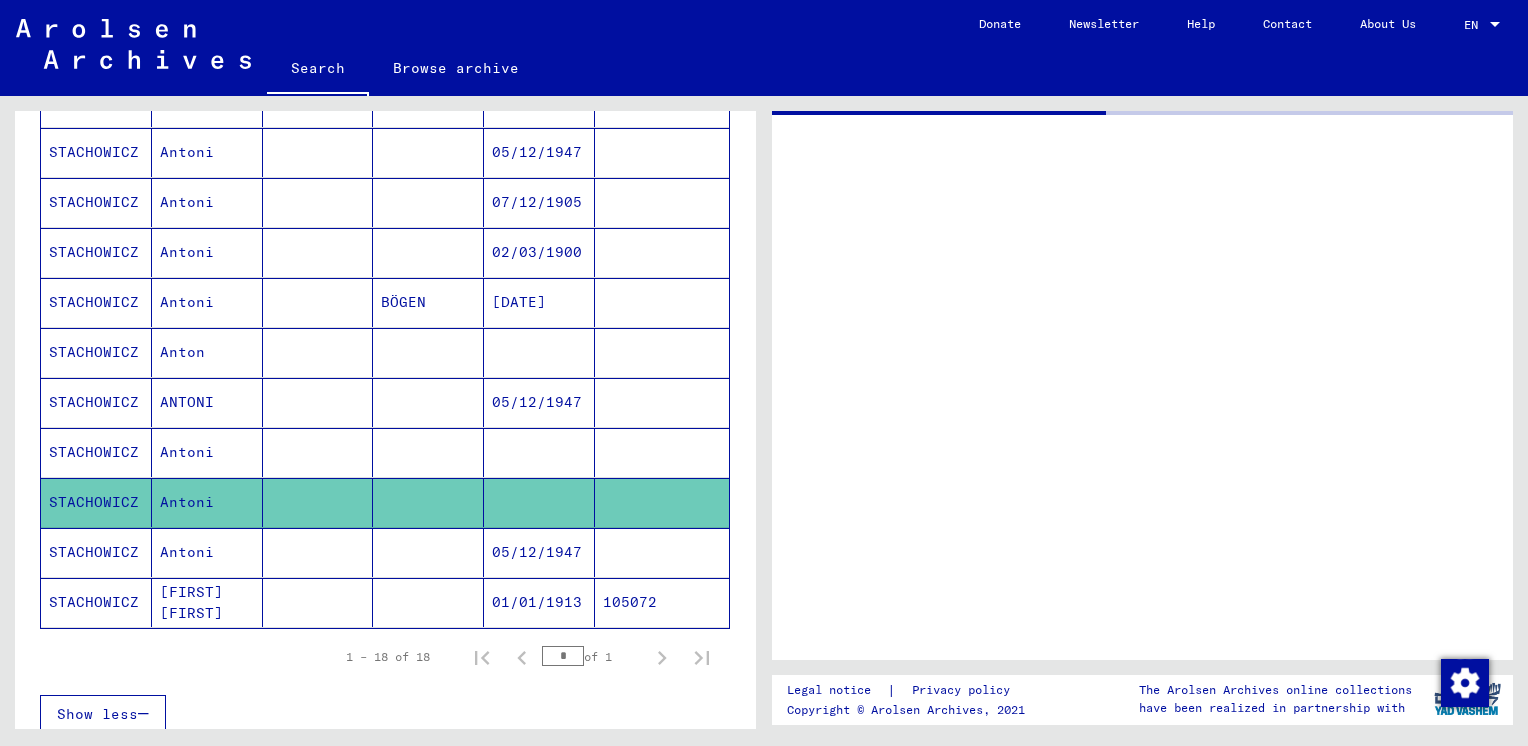 scroll, scrollTop: 0, scrollLeft: 0, axis: both 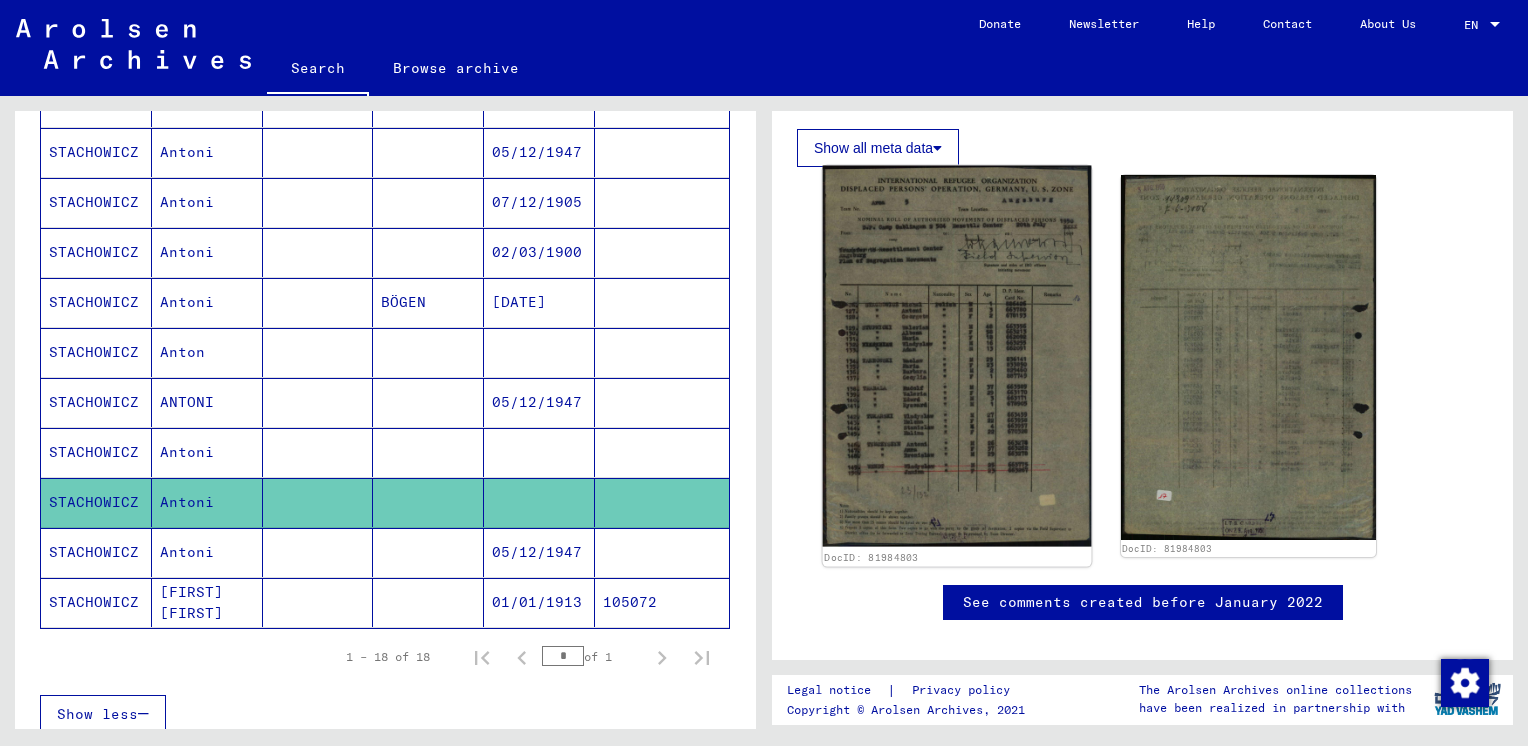 click 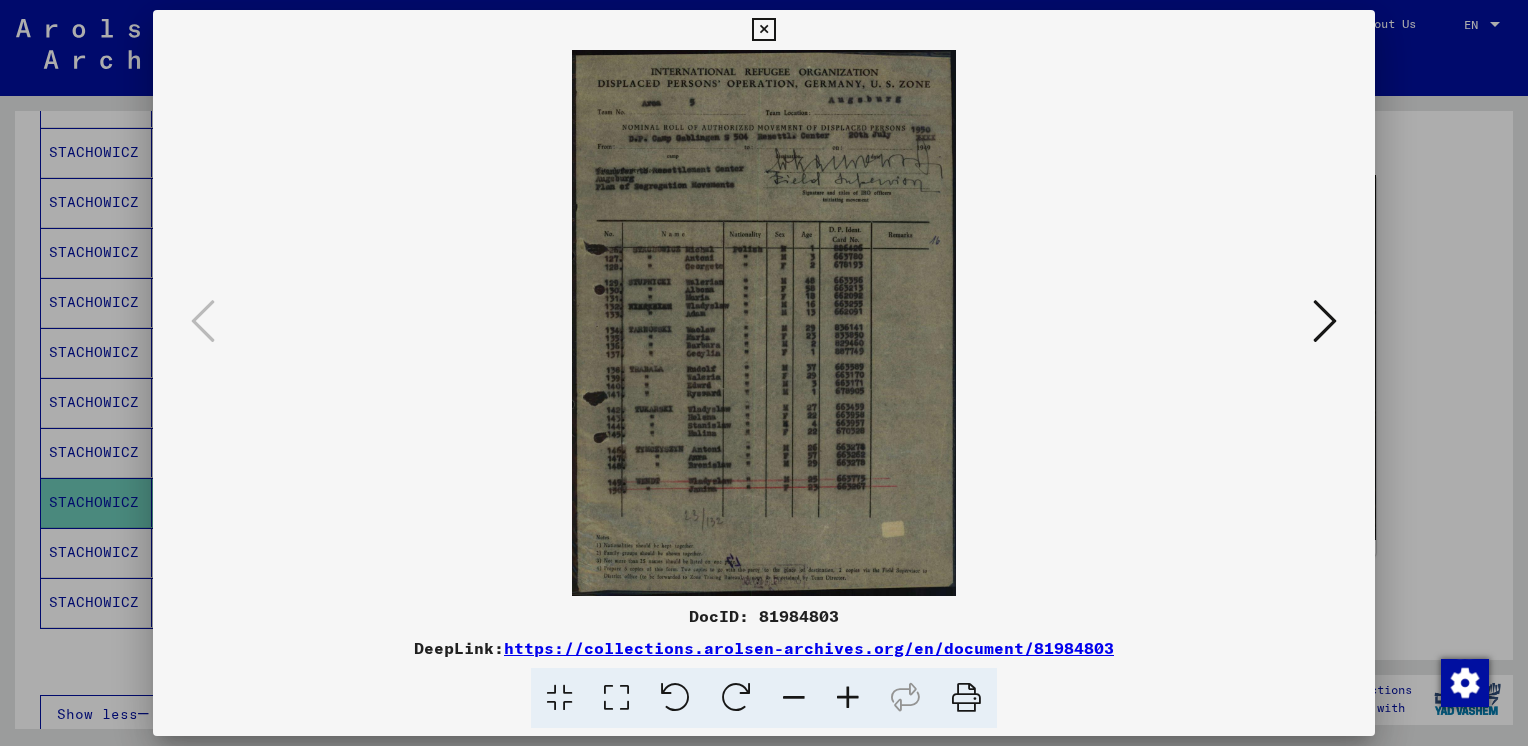 click at bounding box center (848, 698) 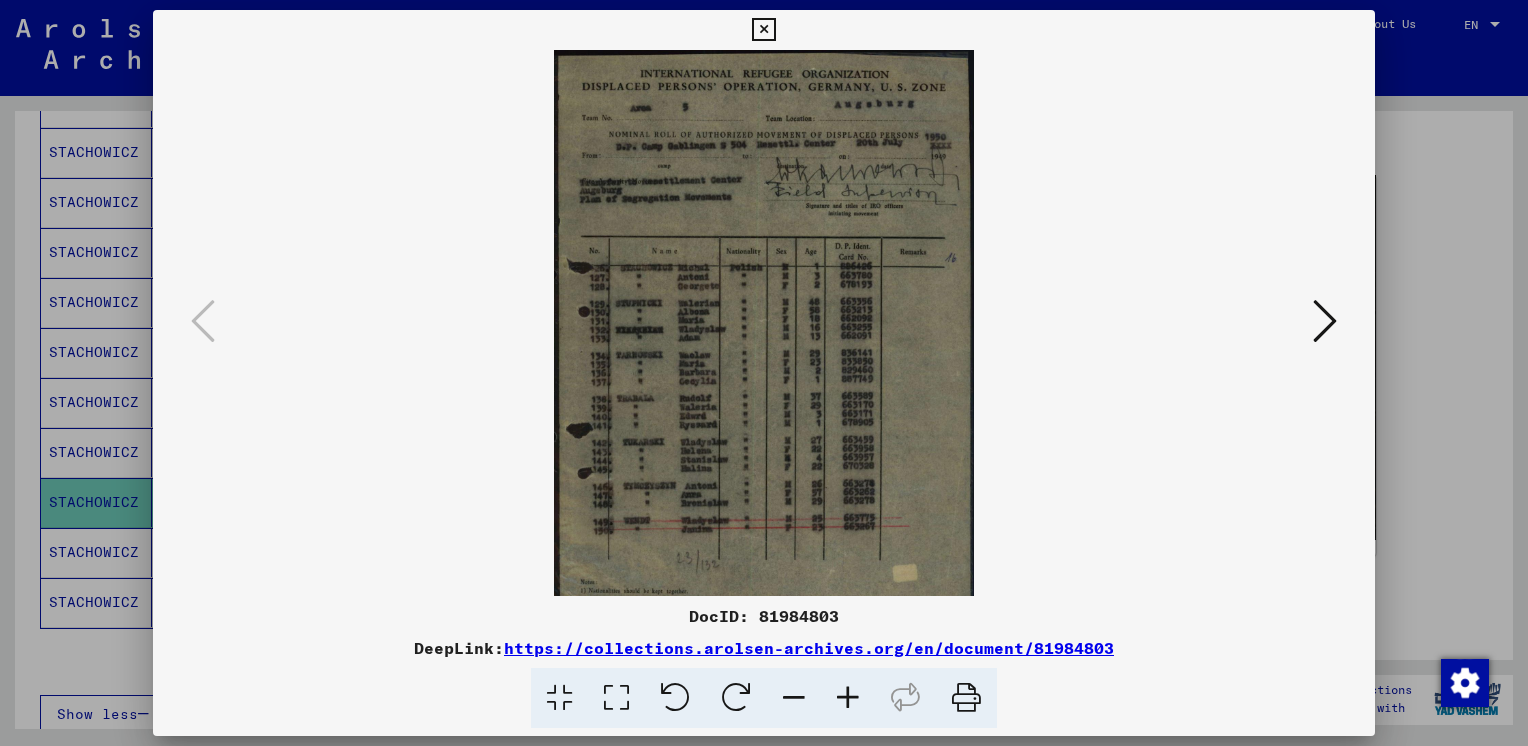 click at bounding box center [848, 698] 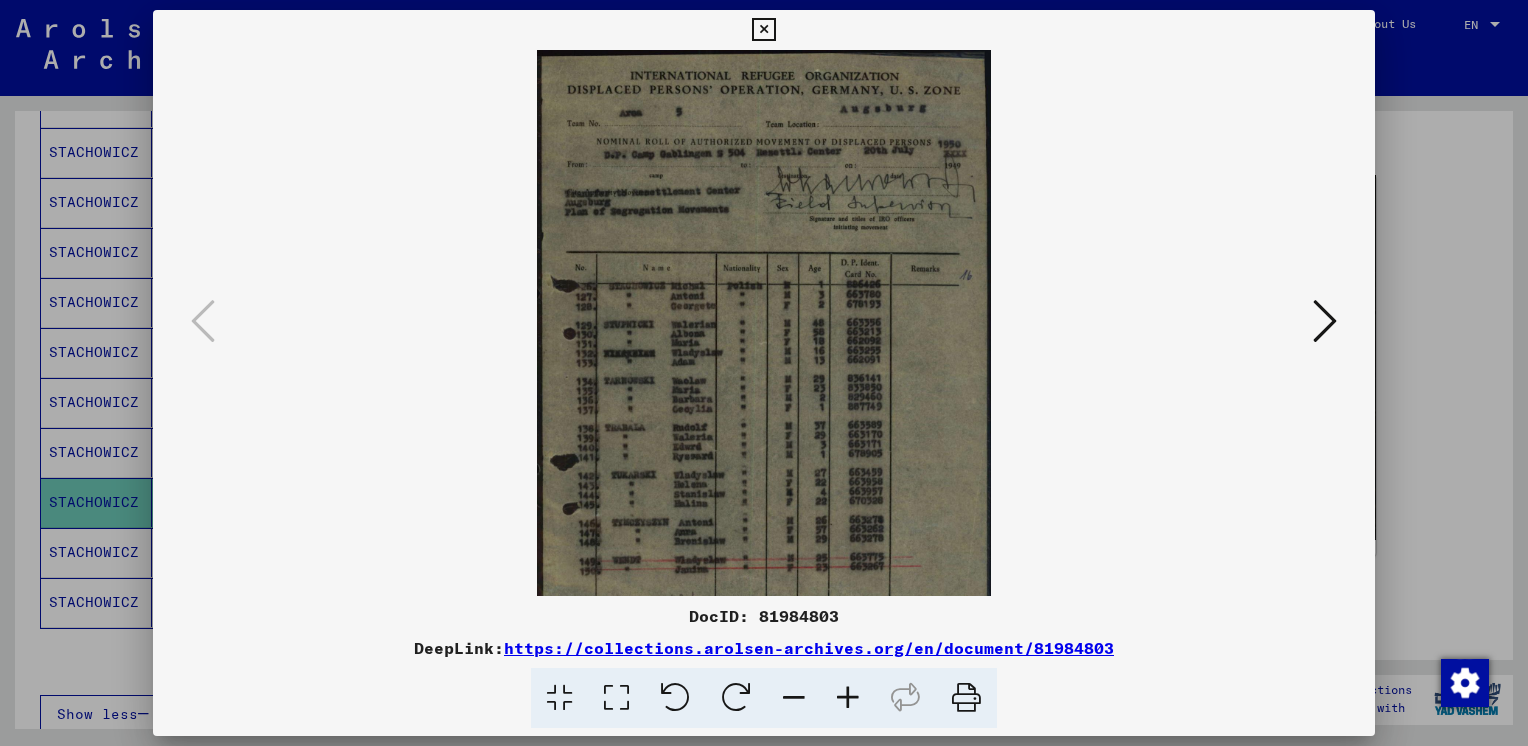click at bounding box center [848, 698] 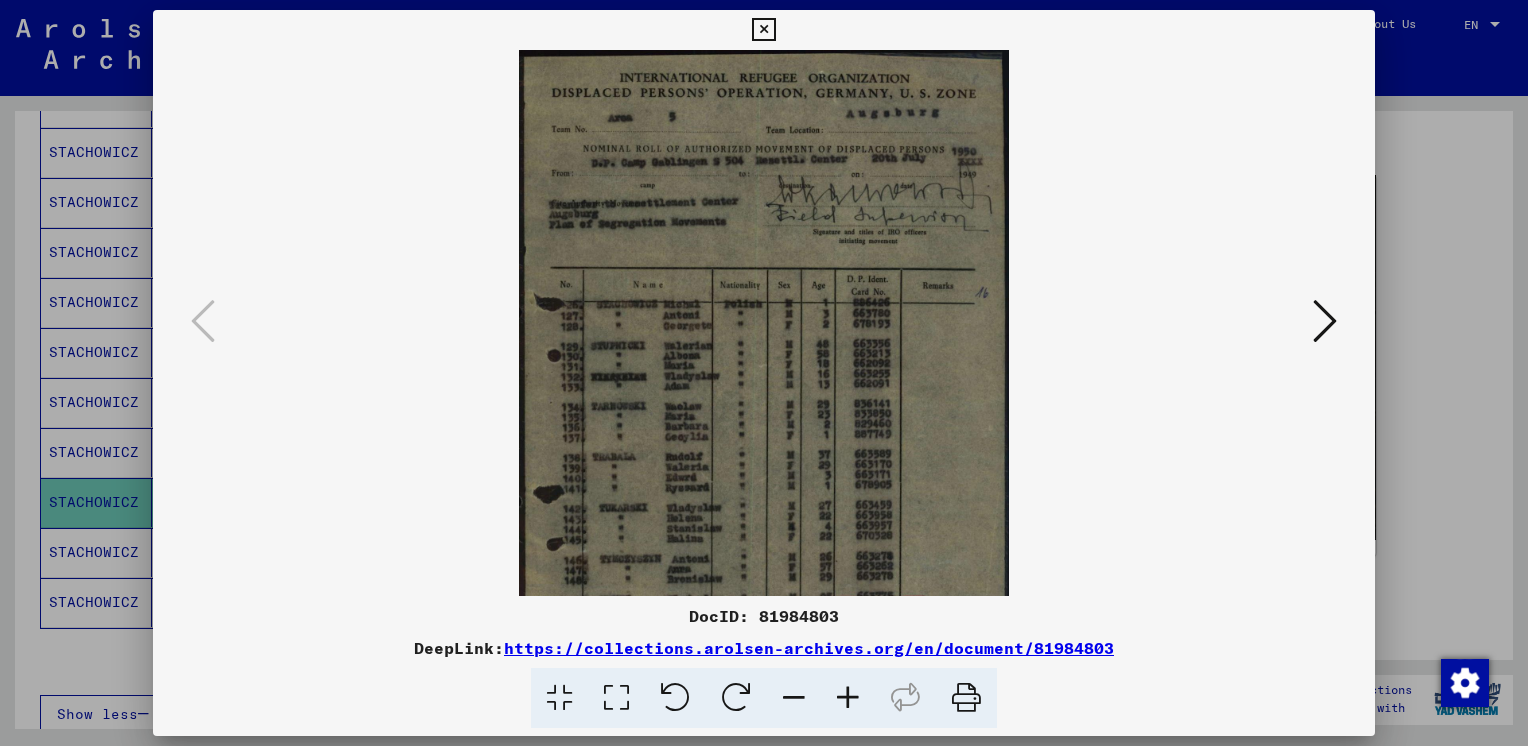 click at bounding box center [848, 698] 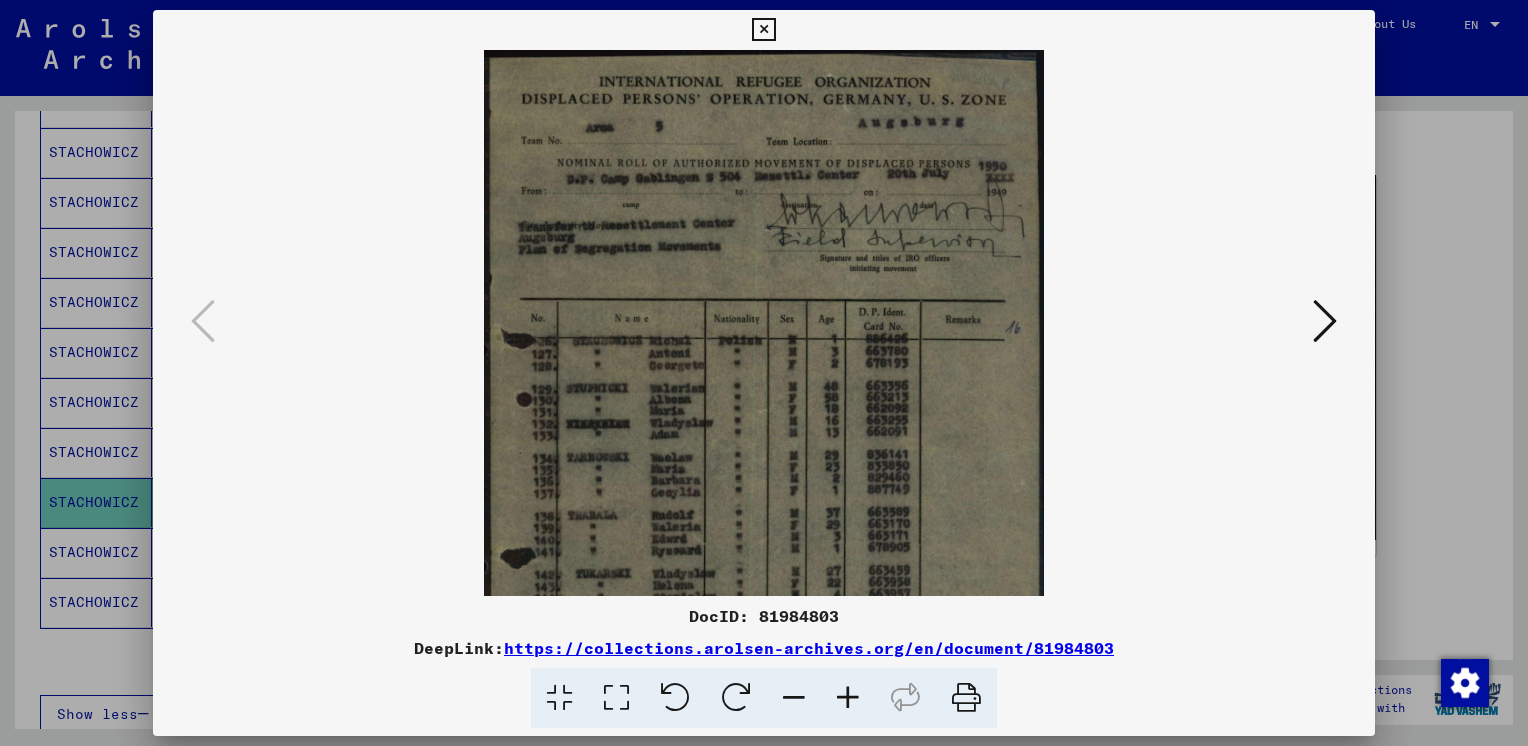 click at bounding box center (848, 698) 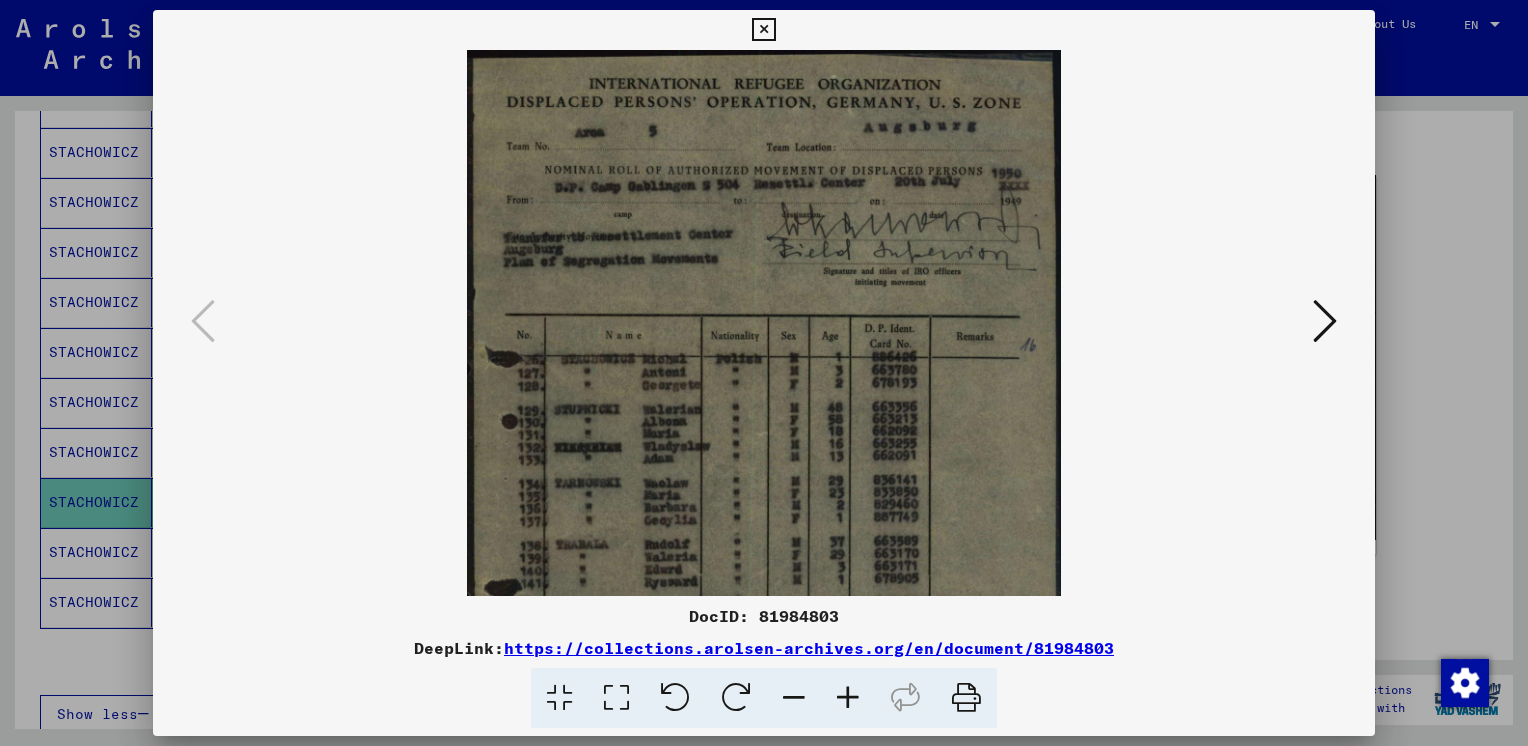 click at bounding box center (848, 698) 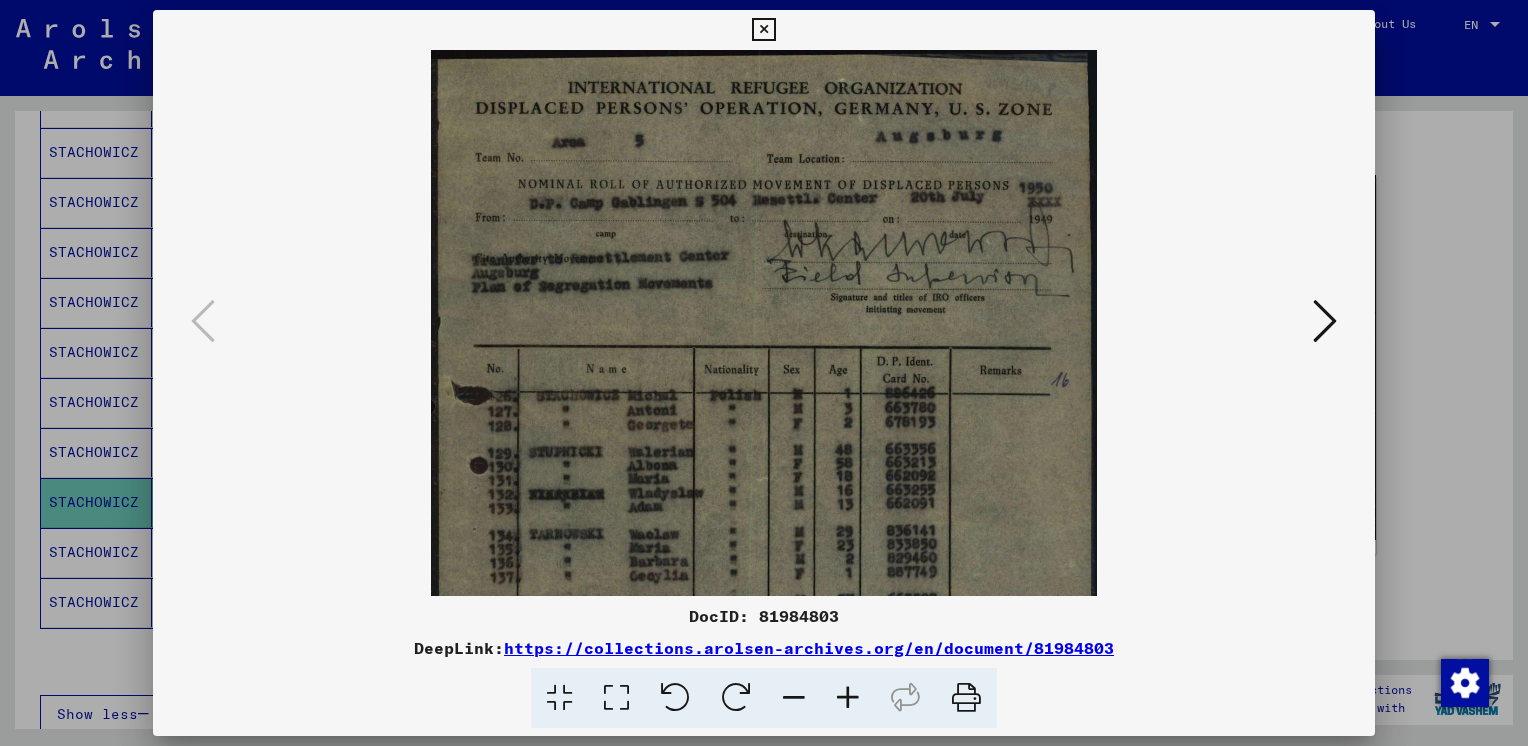 click at bounding box center [848, 698] 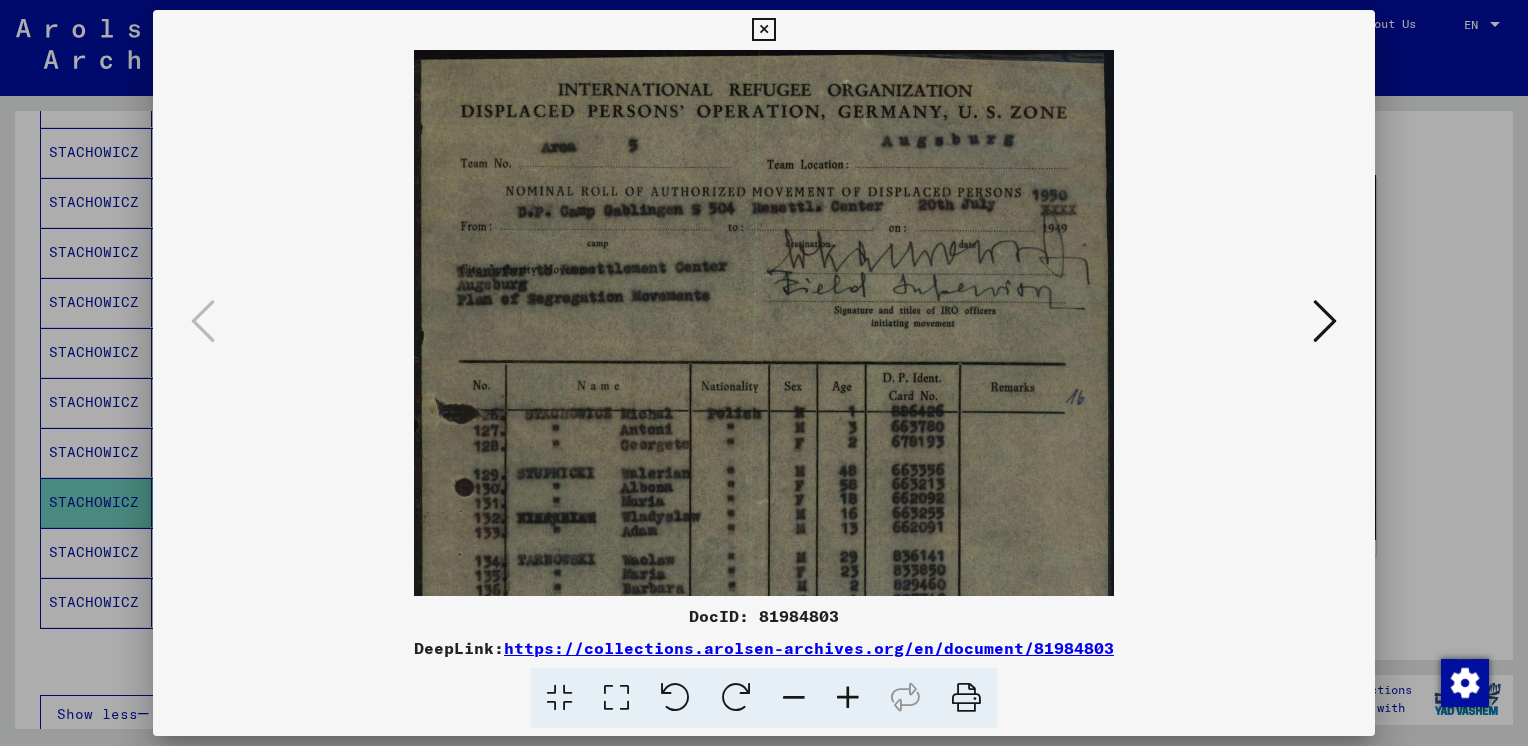 click at bounding box center (848, 698) 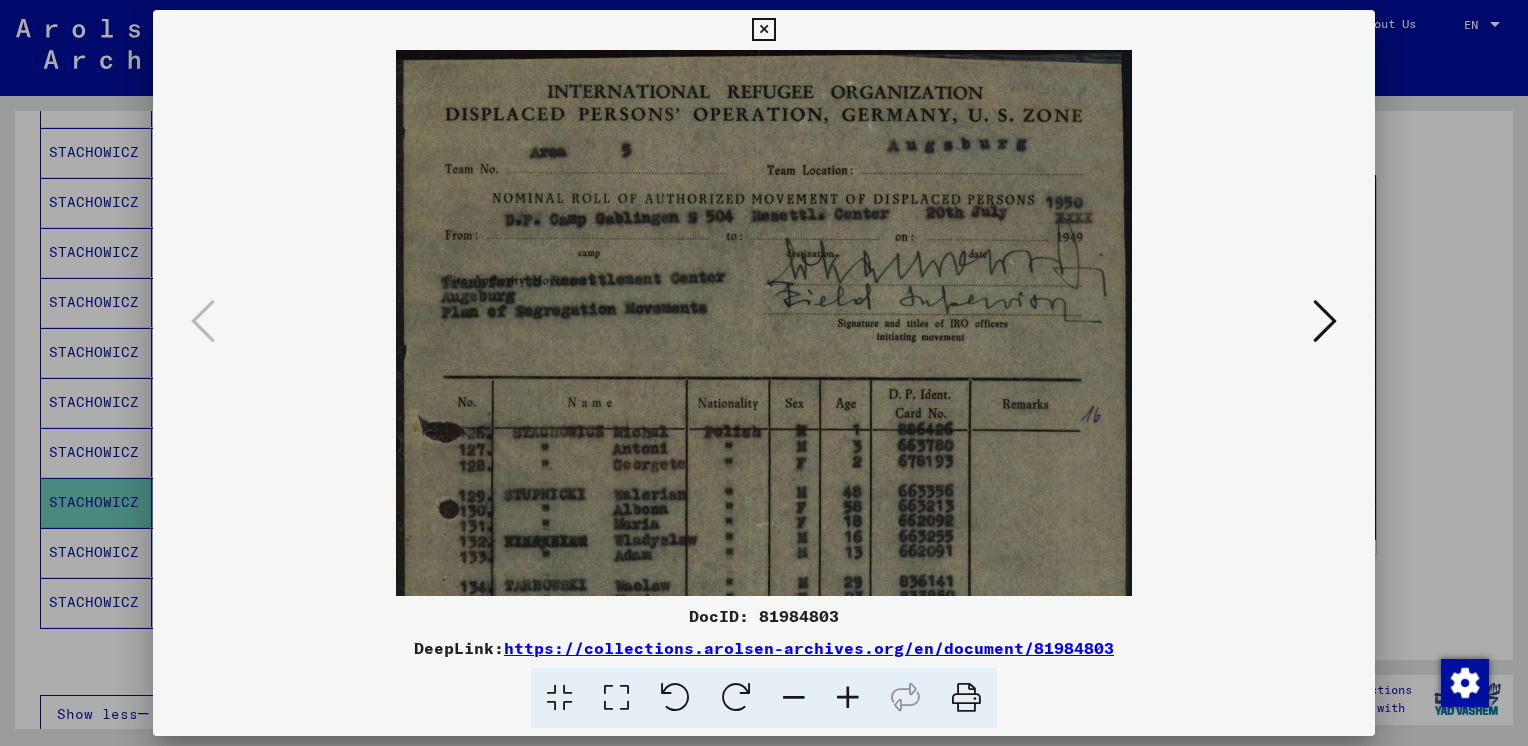 click at bounding box center (763, 30) 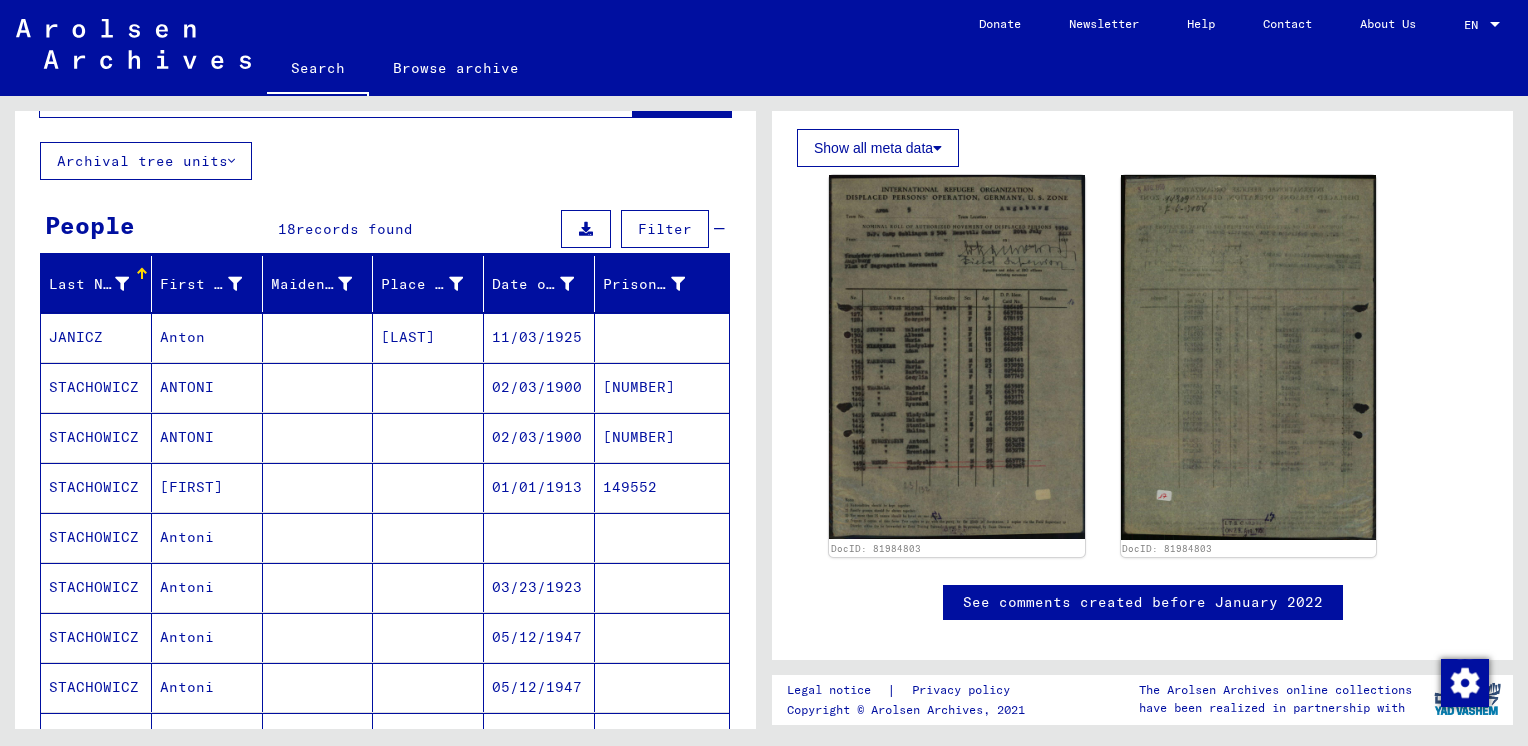 scroll, scrollTop: 85, scrollLeft: 0, axis: vertical 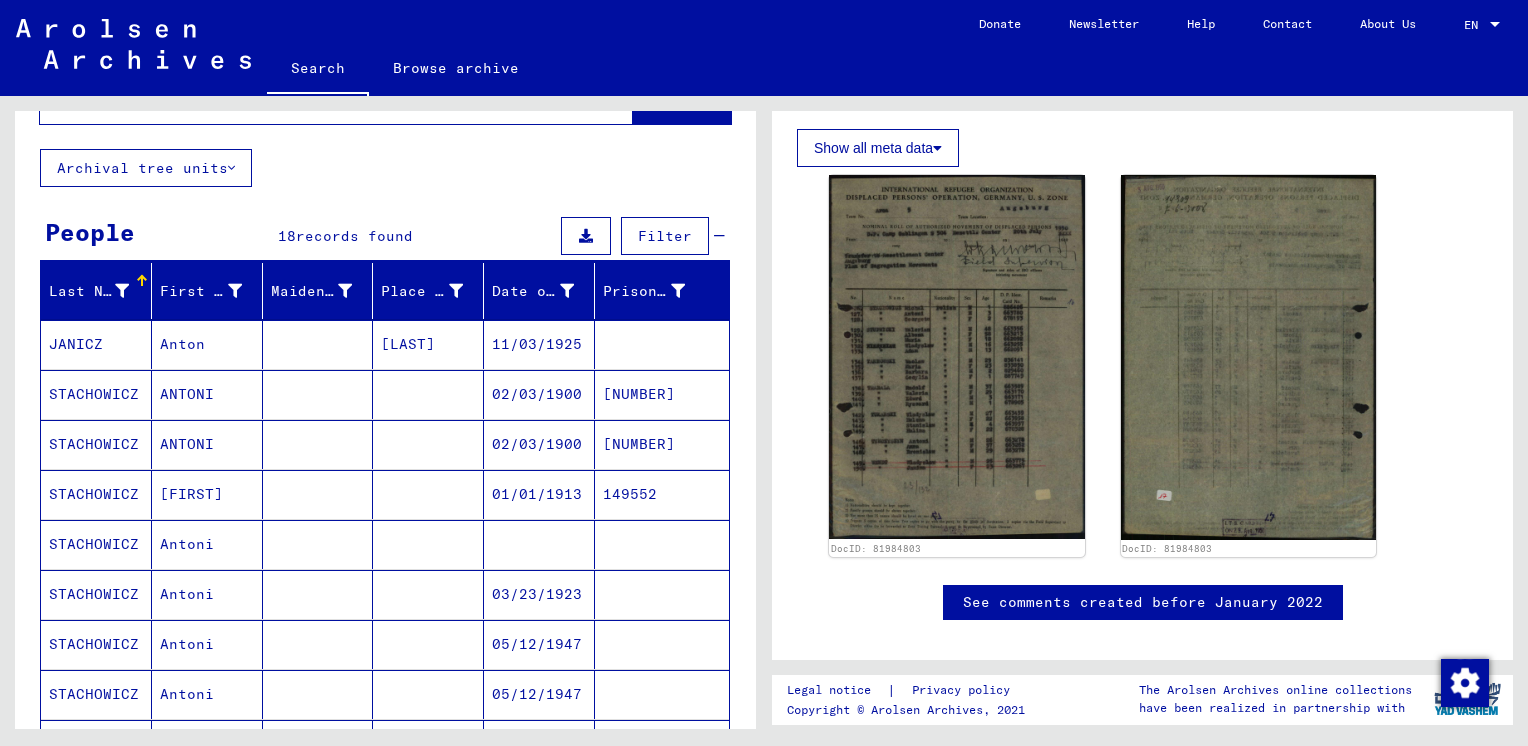 click on "STACHOWICZ" at bounding box center (96, 444) 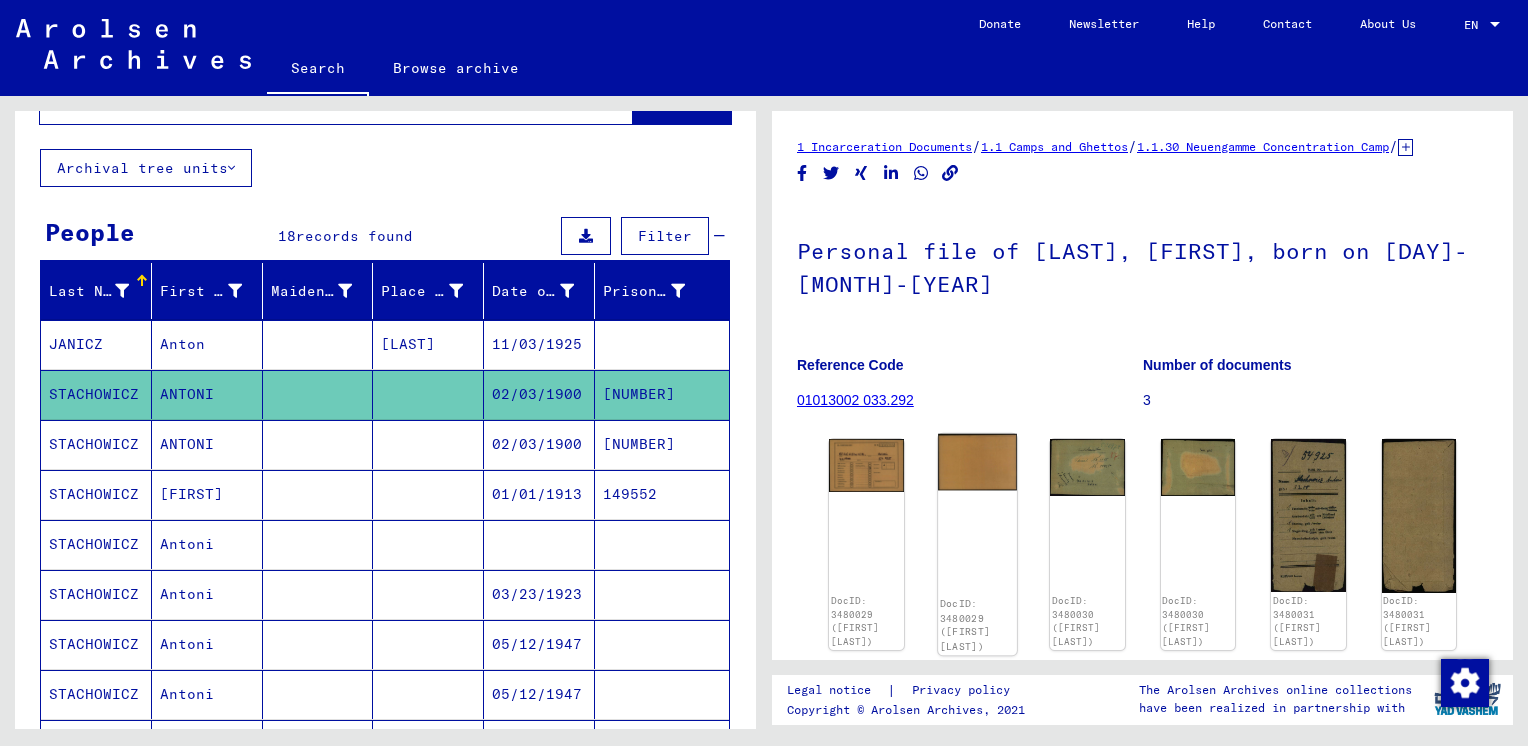 scroll, scrollTop: 0, scrollLeft: 0, axis: both 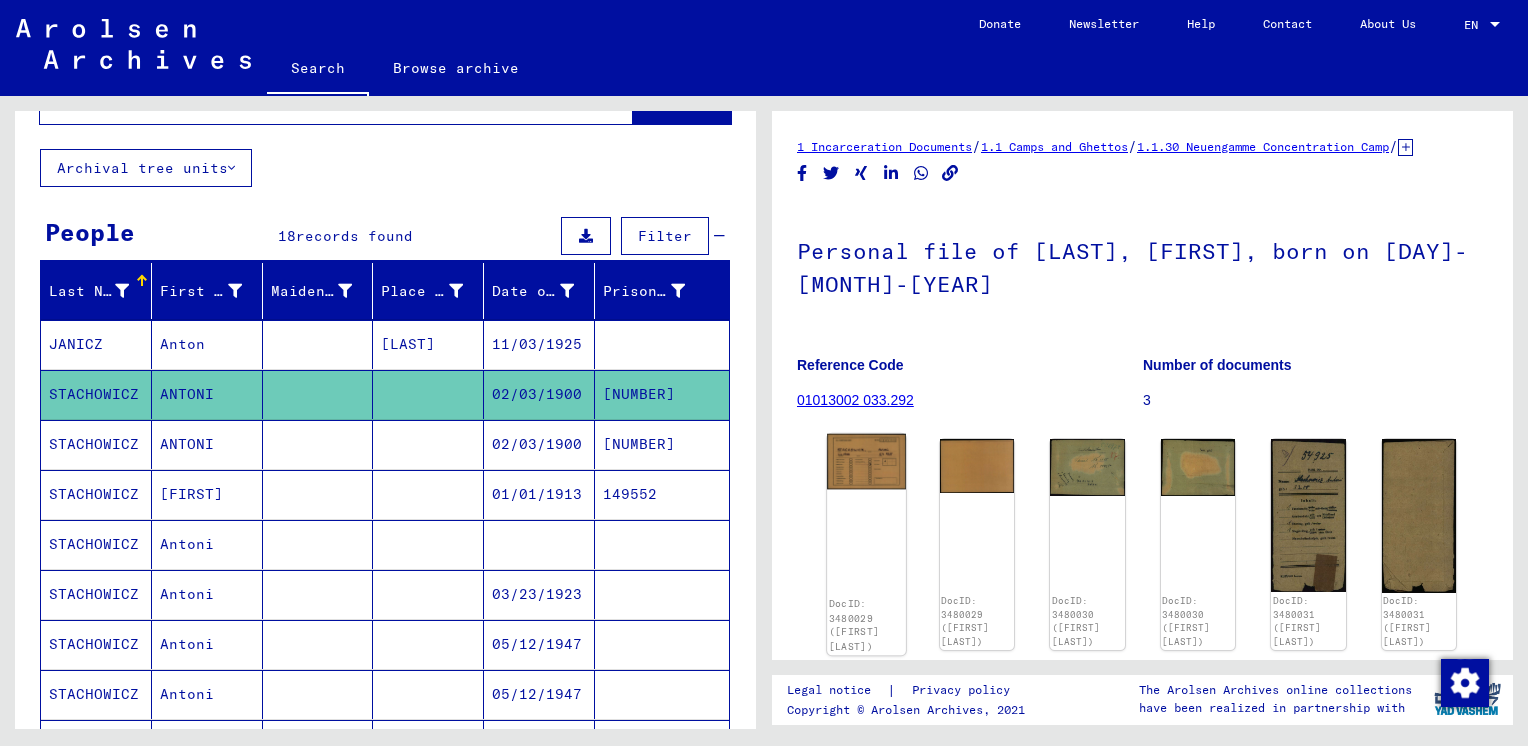 click 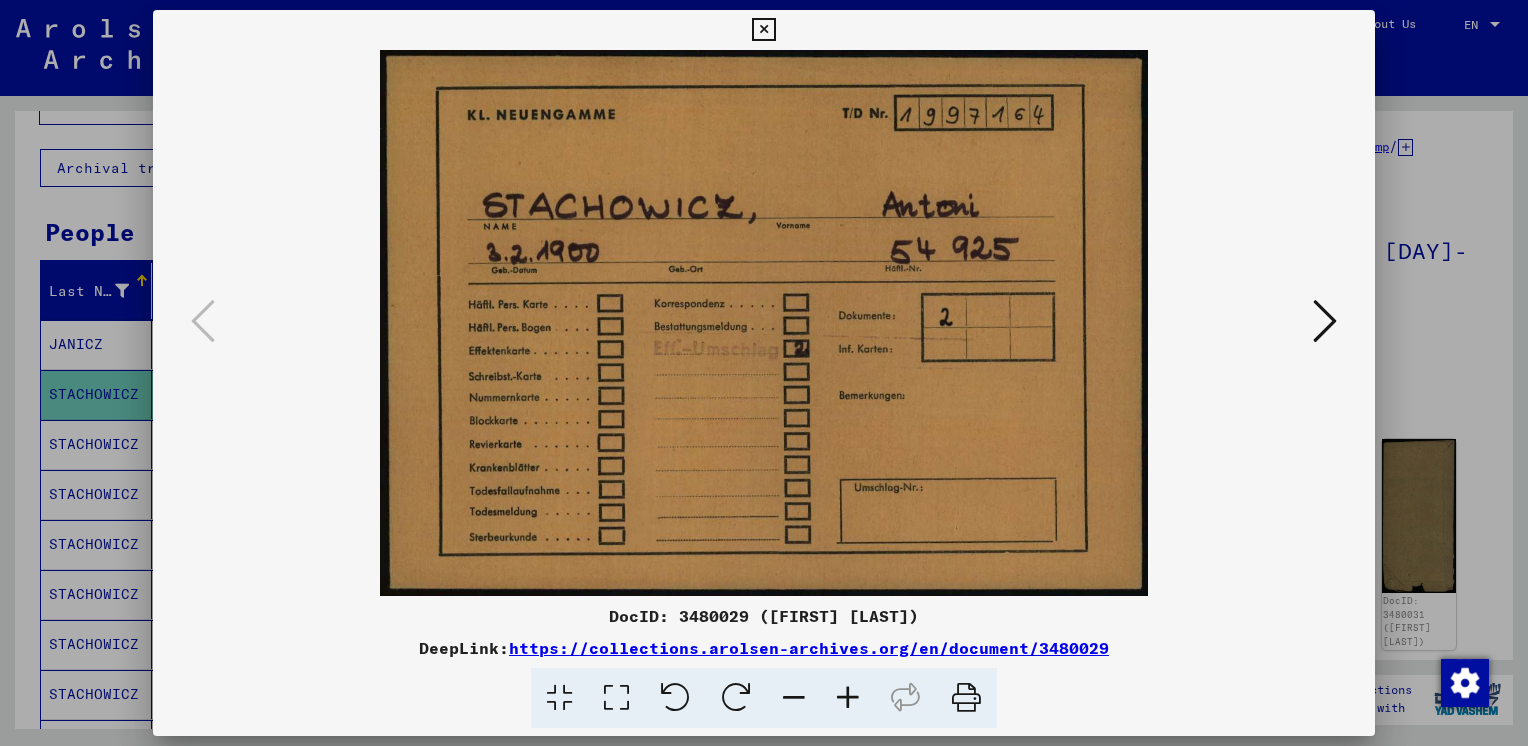 click at bounding box center [1325, 321] 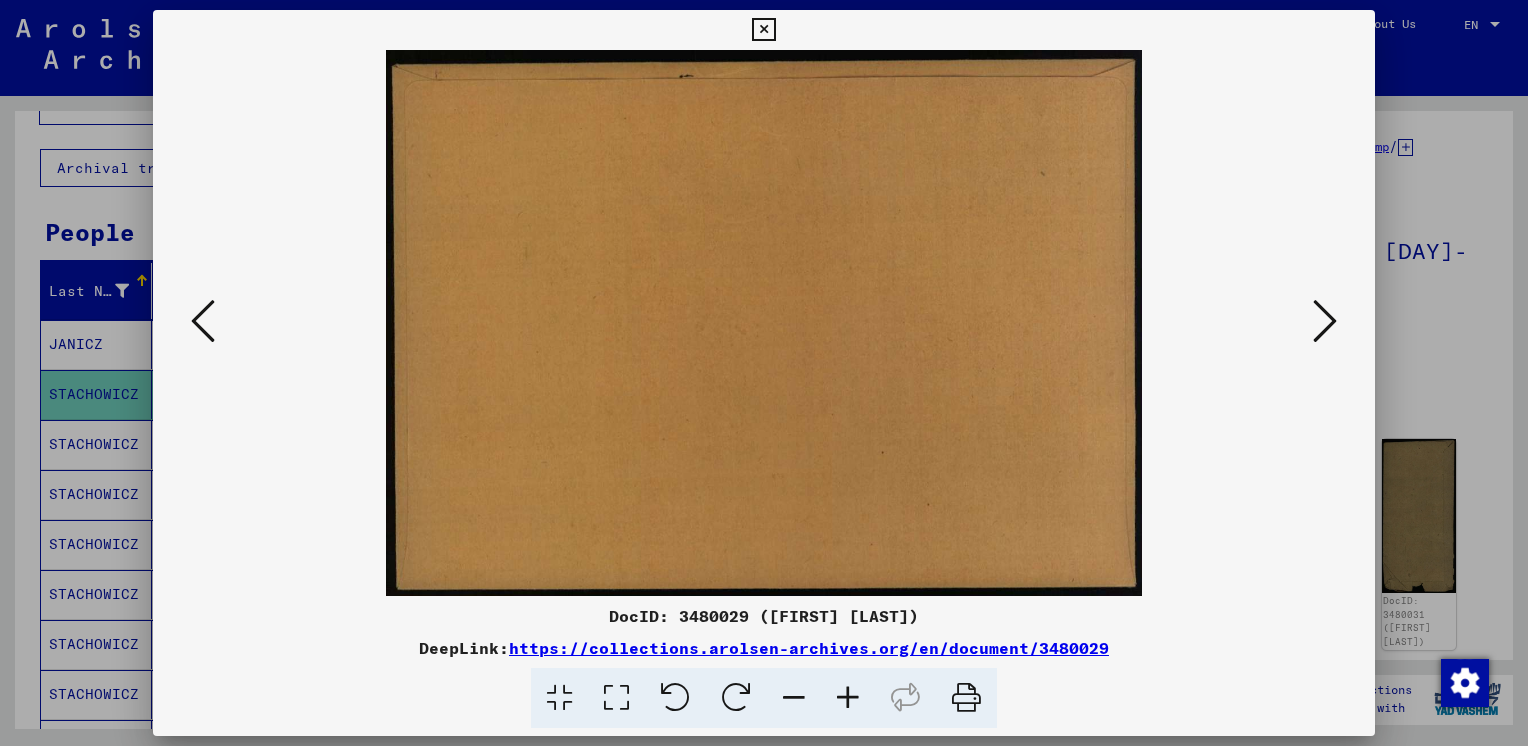 click at bounding box center (1325, 321) 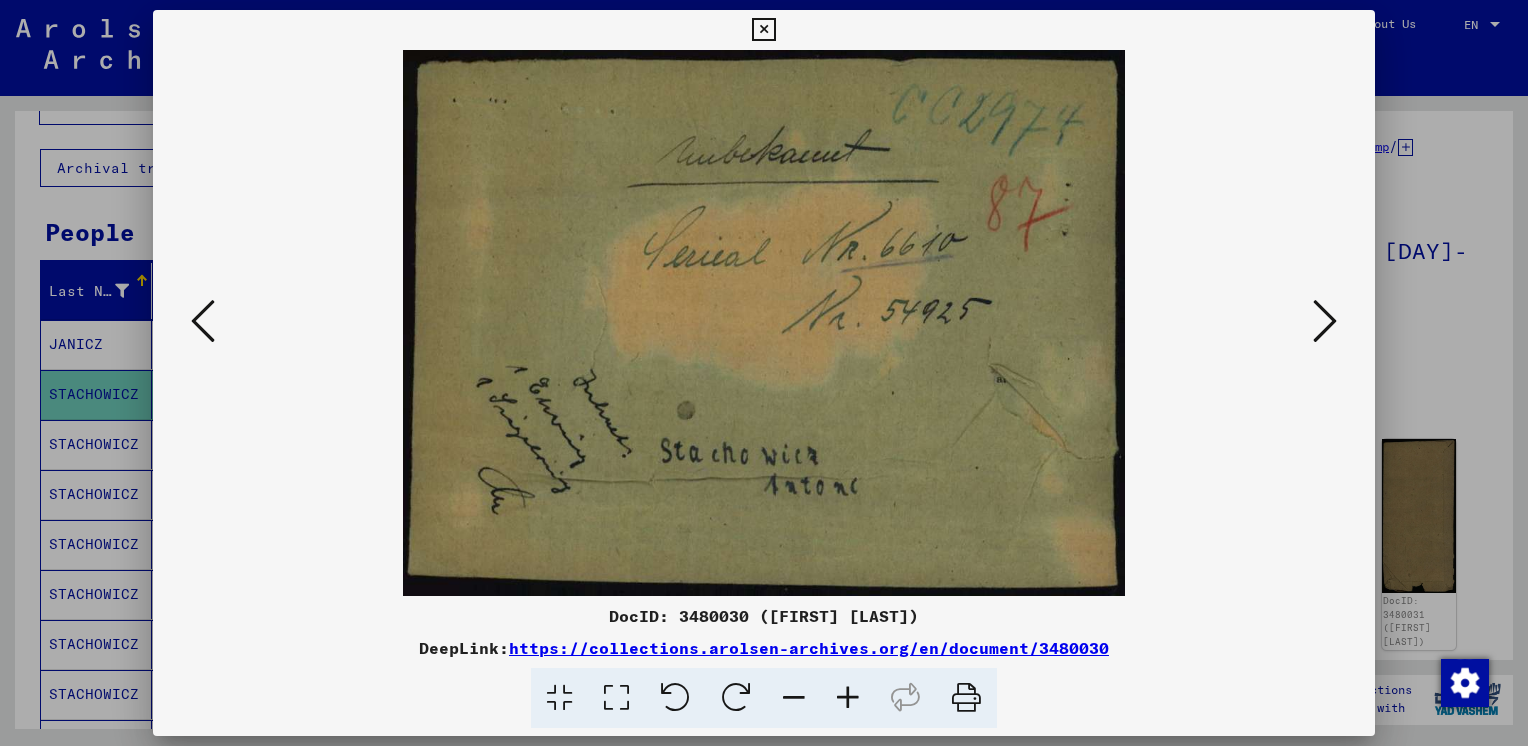 click at bounding box center [1325, 321] 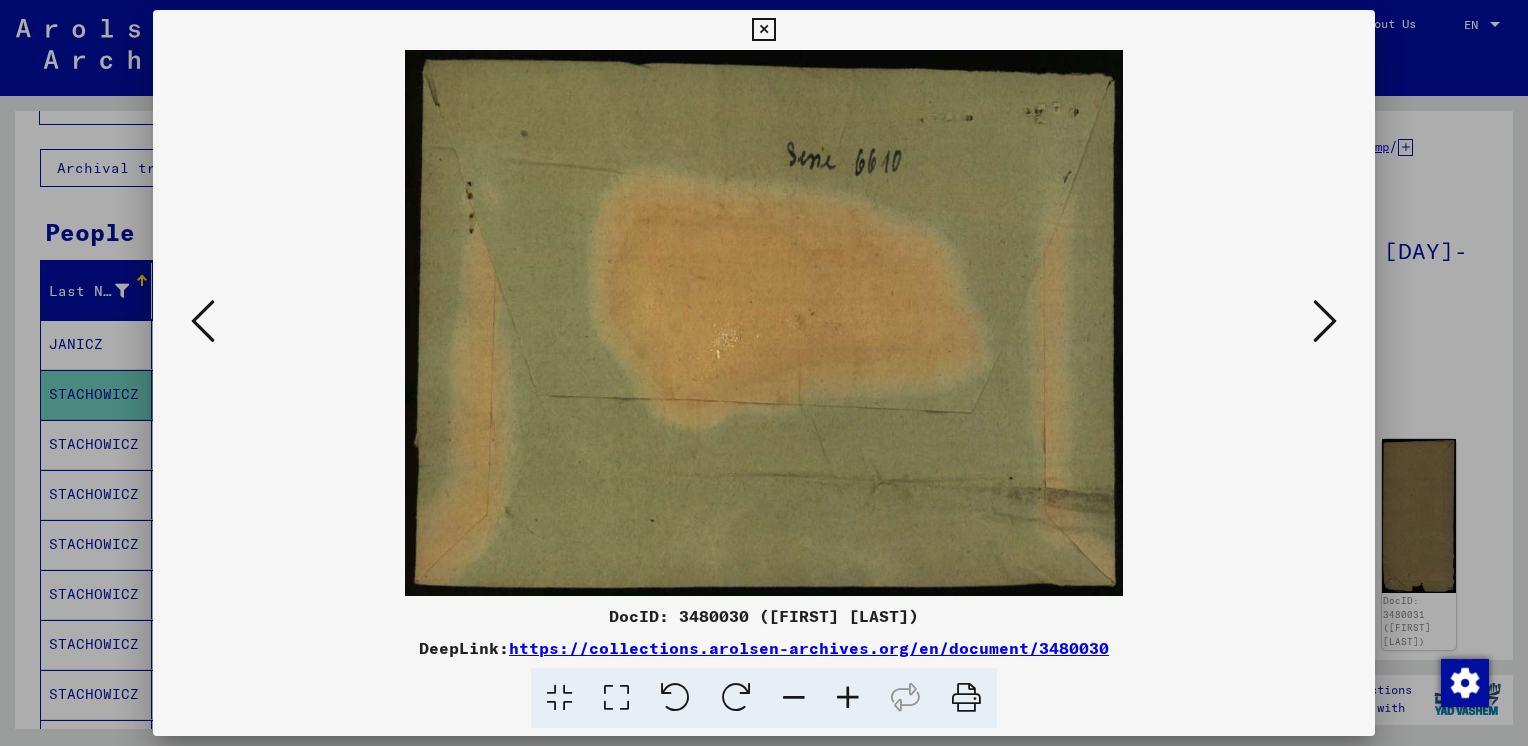 click at bounding box center [1325, 321] 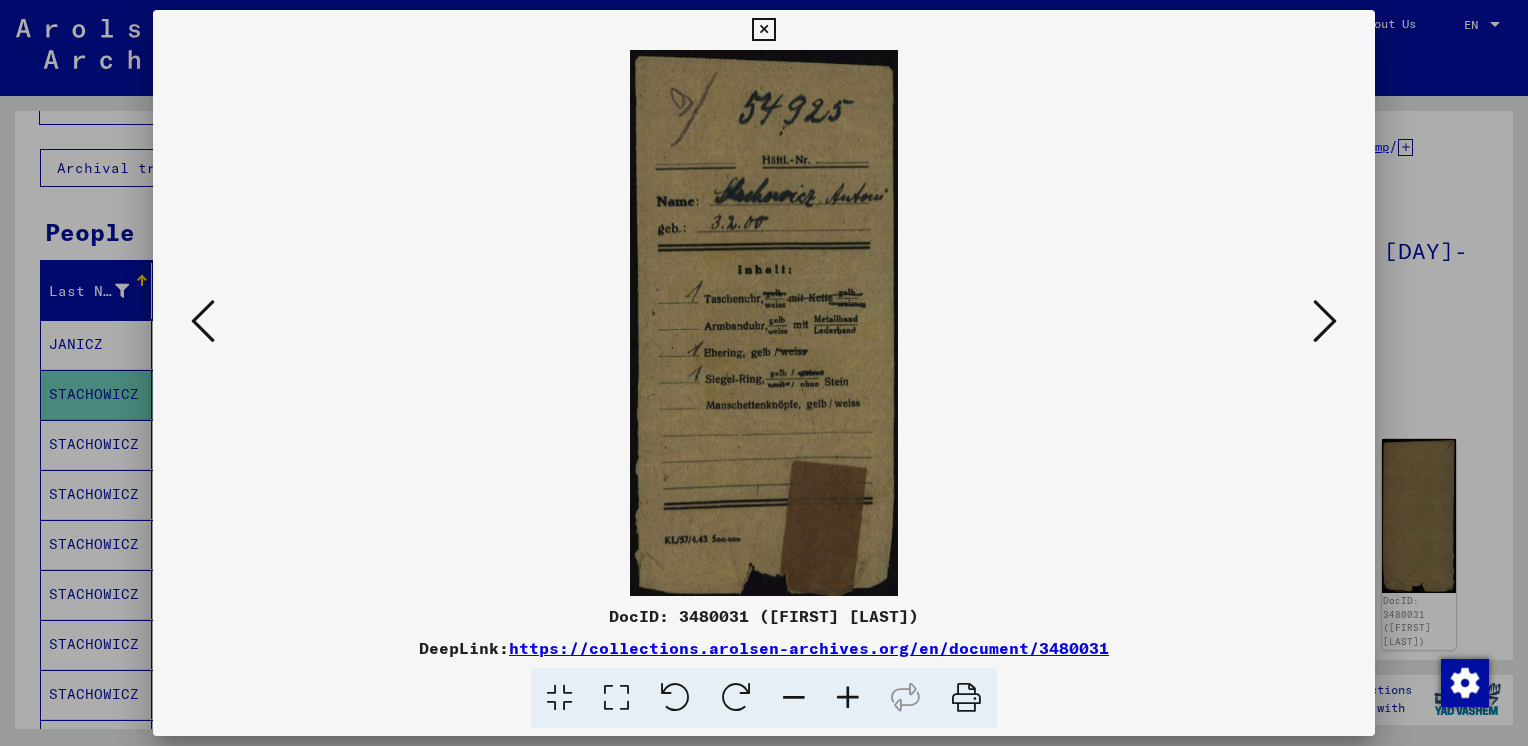 click at bounding box center [1325, 321] 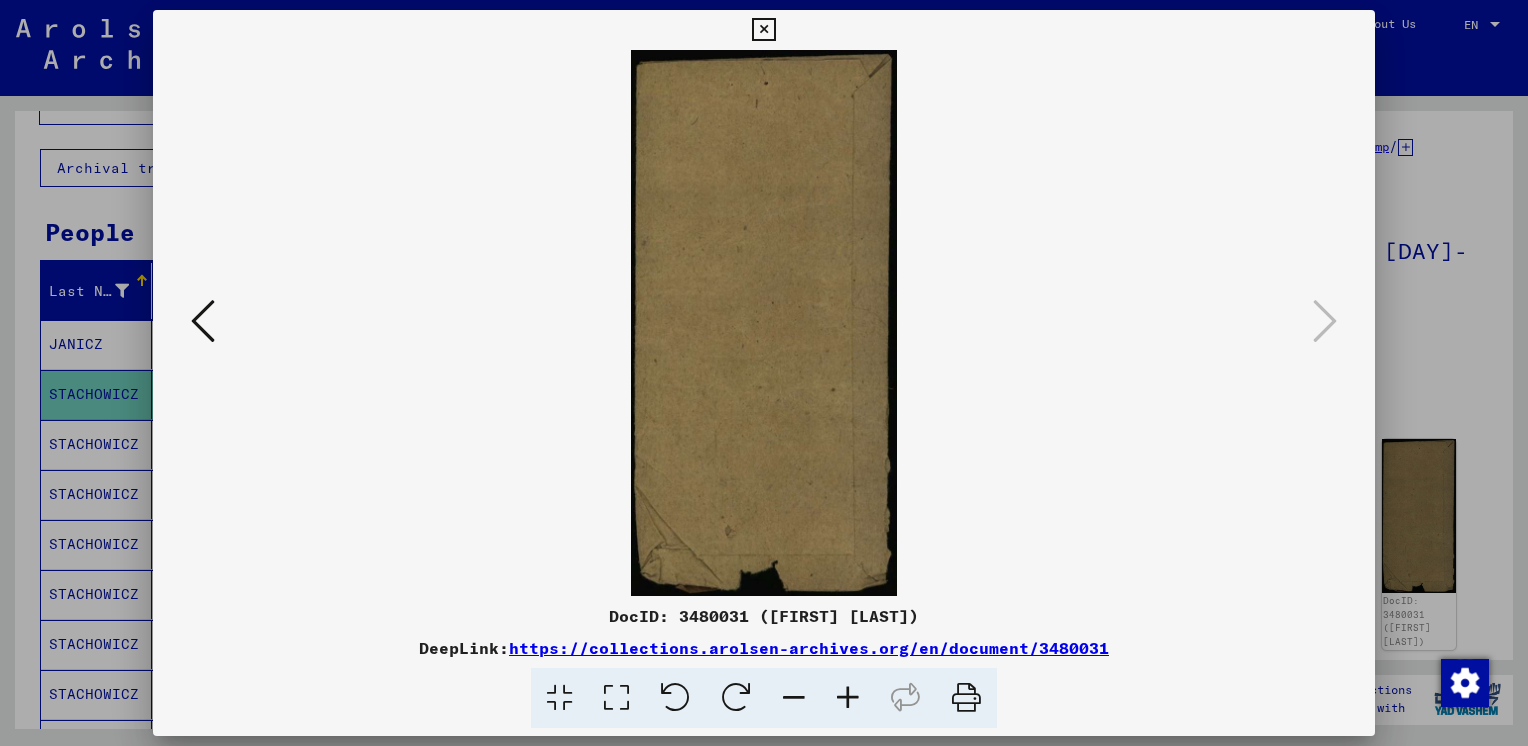 click at bounding box center [203, 321] 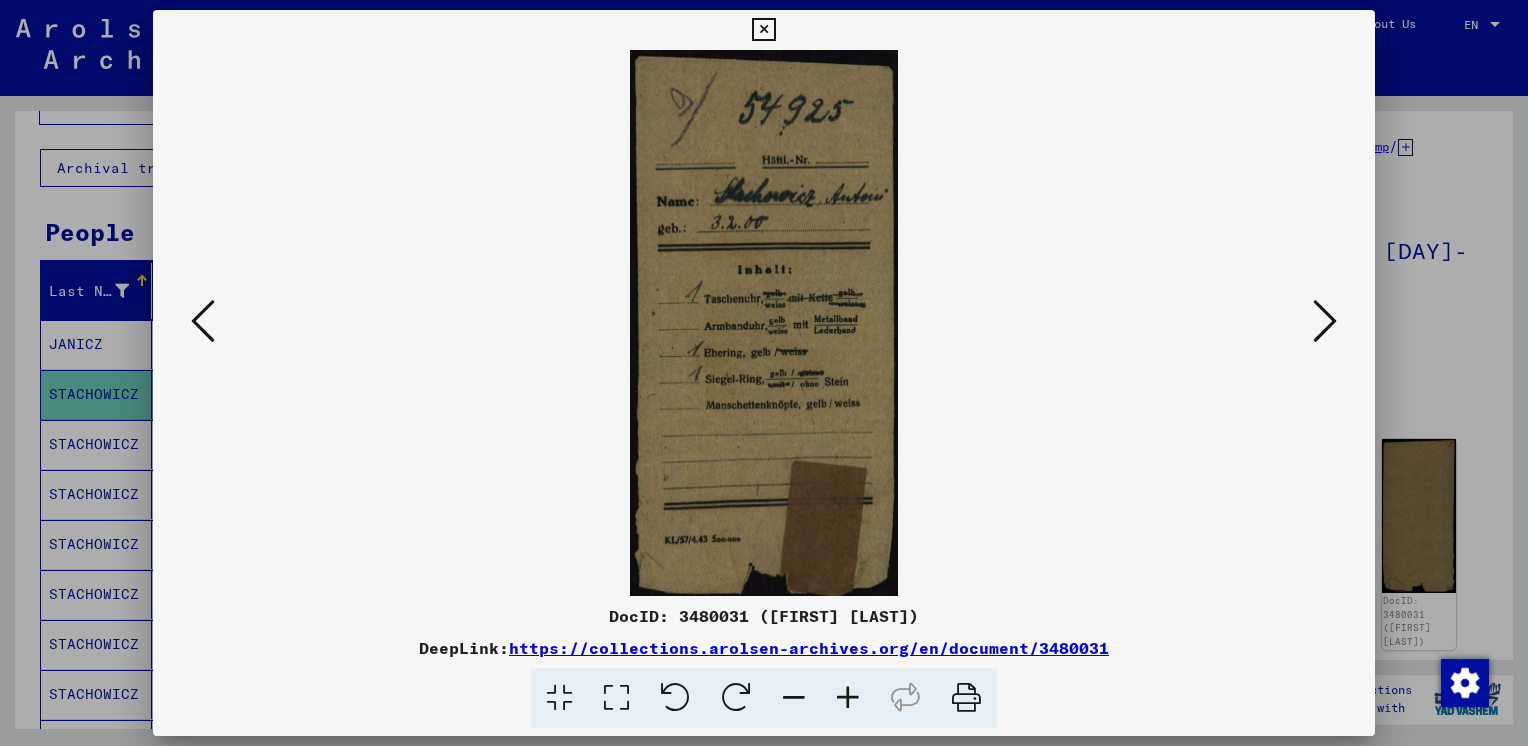 click at bounding box center (763, 30) 